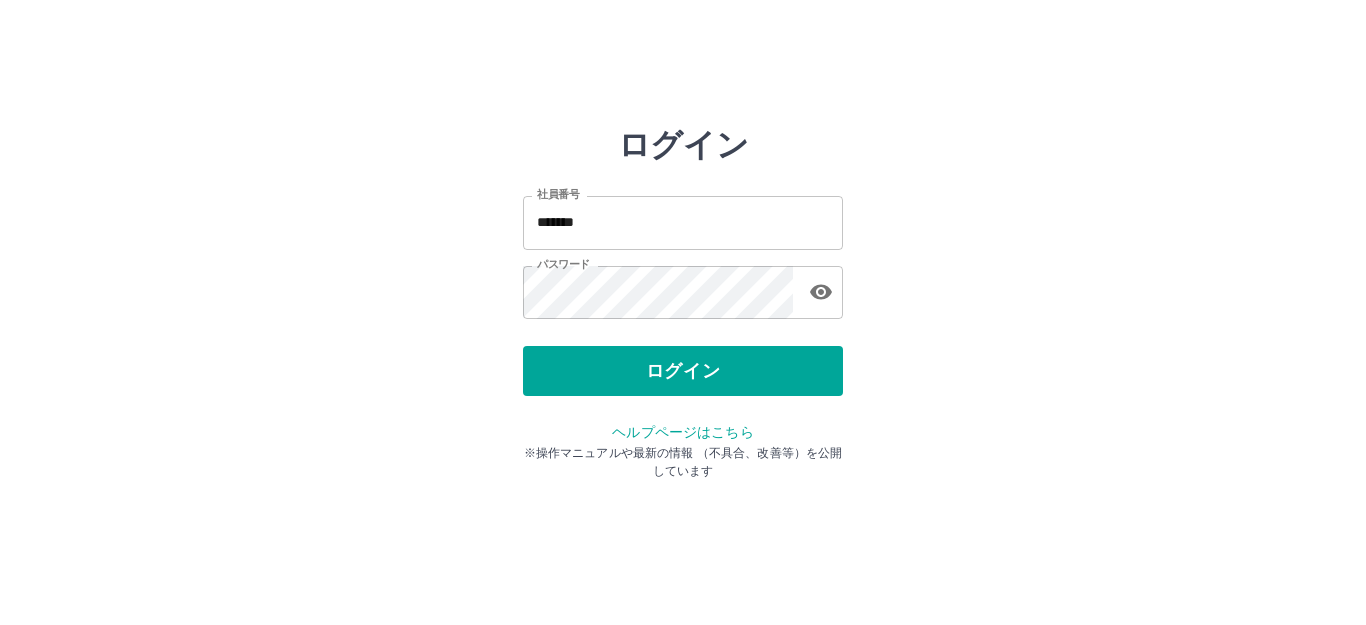 scroll, scrollTop: 0, scrollLeft: 0, axis: both 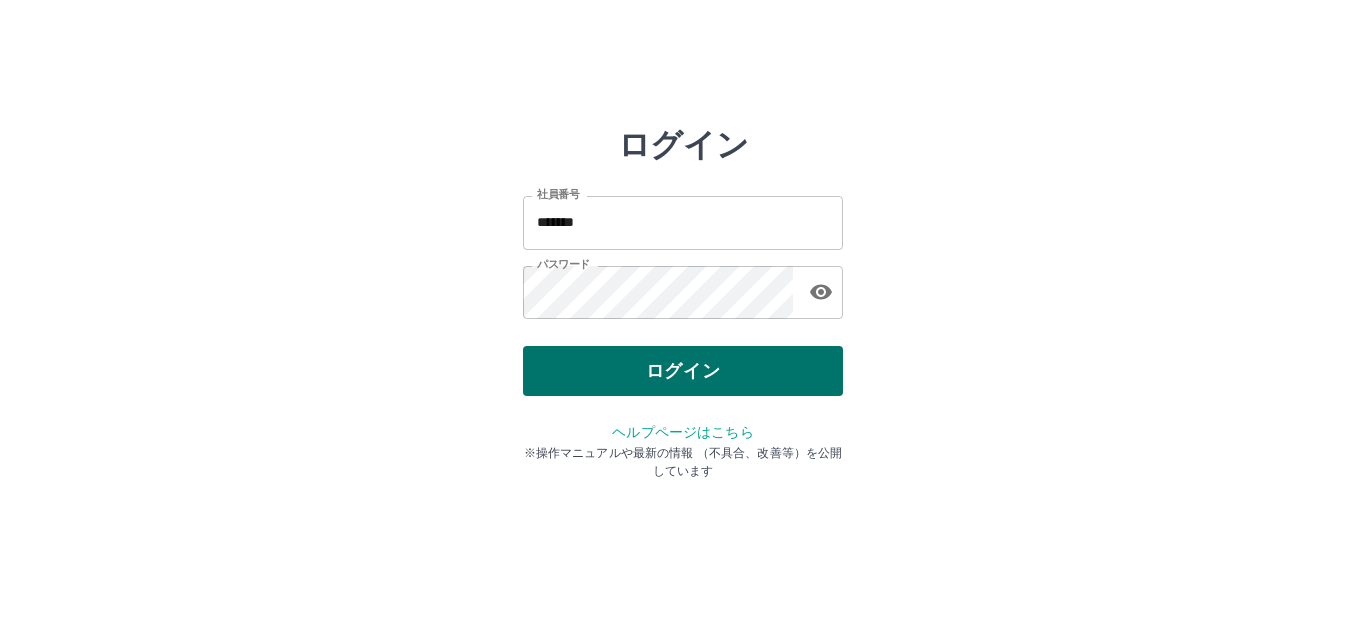 click on "ログイン" at bounding box center [683, 371] 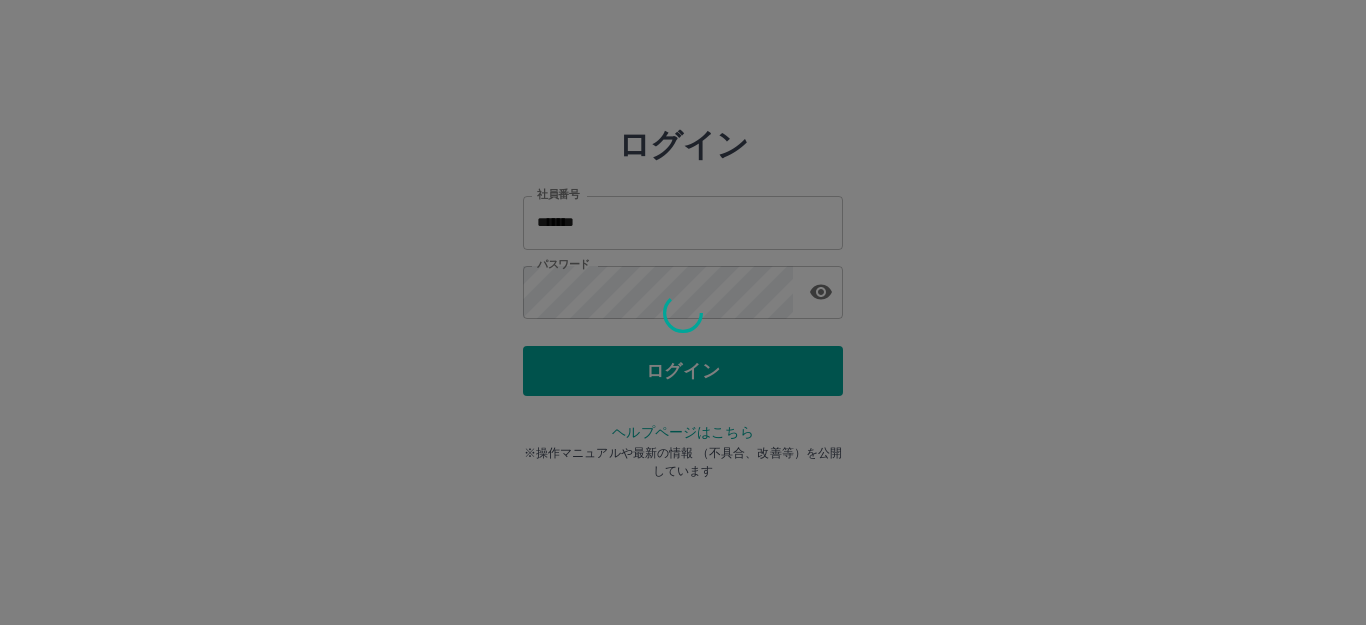 click at bounding box center [683, 312] 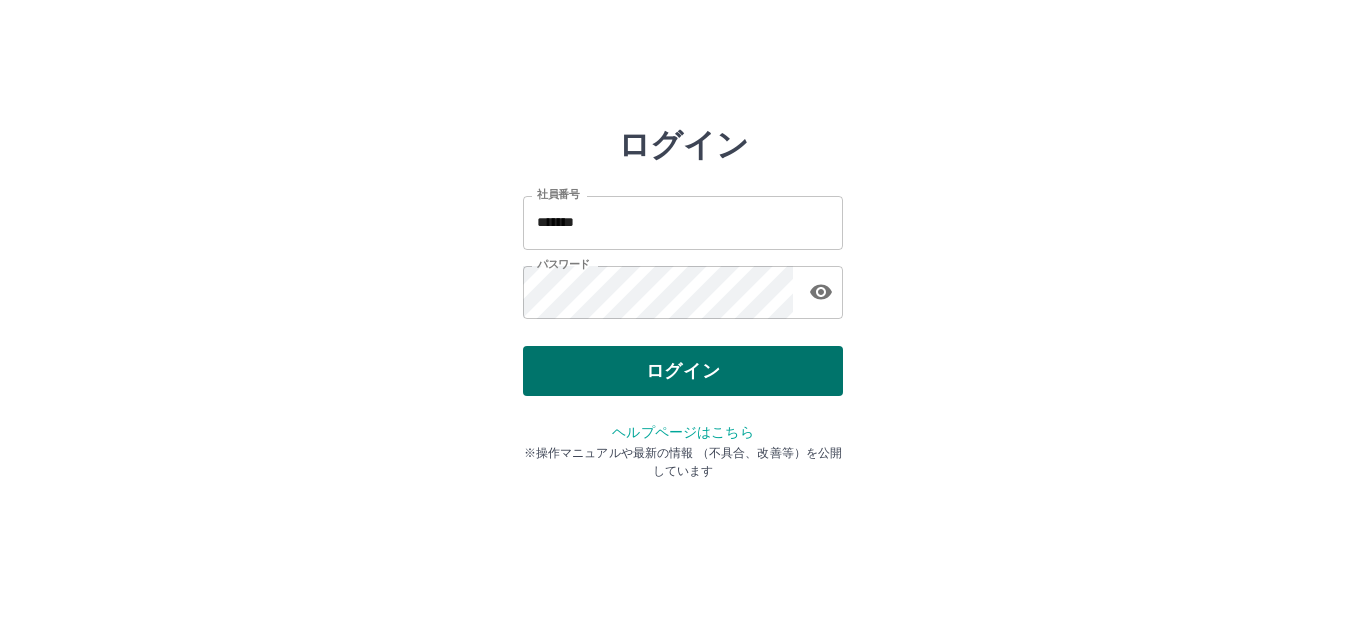 click on "ログイン" at bounding box center (683, 371) 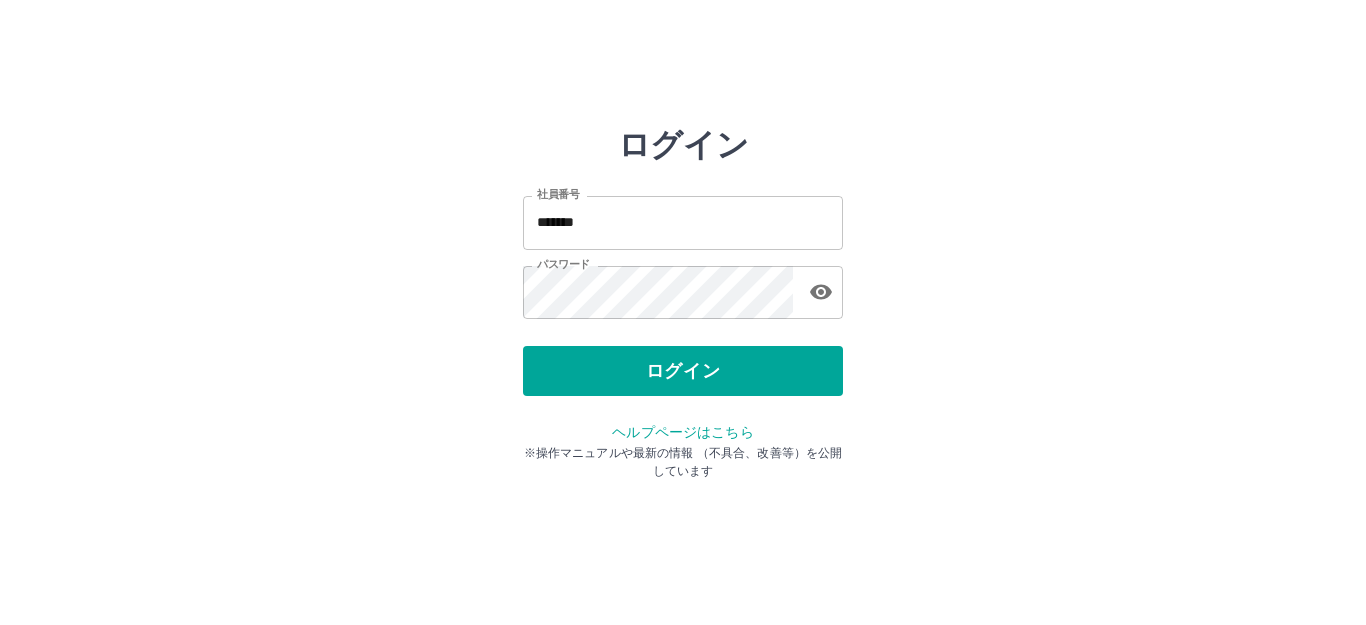 click on "ログイン 社員番号 ******* 社員番号 パスワード パスワード ログイン ヘルプページはこちら ※操作マニュアルや最新の情報 （不具合、改善等）を公開しています" at bounding box center (683, 286) 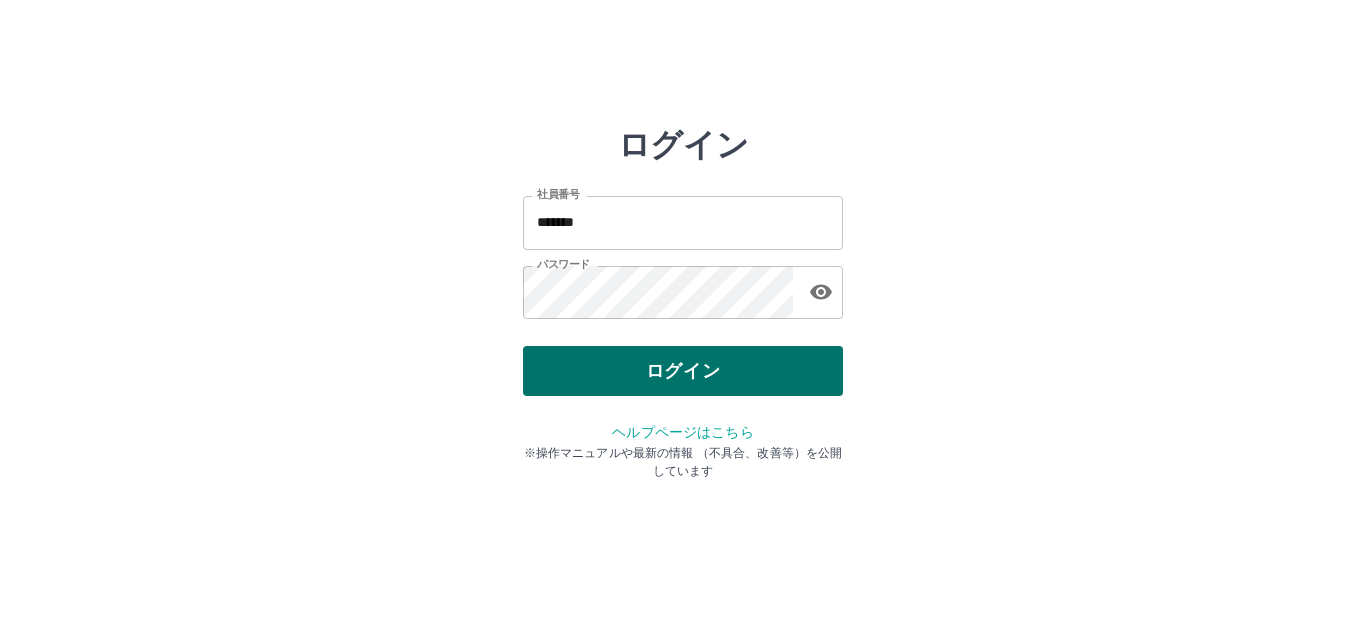 click on "ログイン" at bounding box center (683, 371) 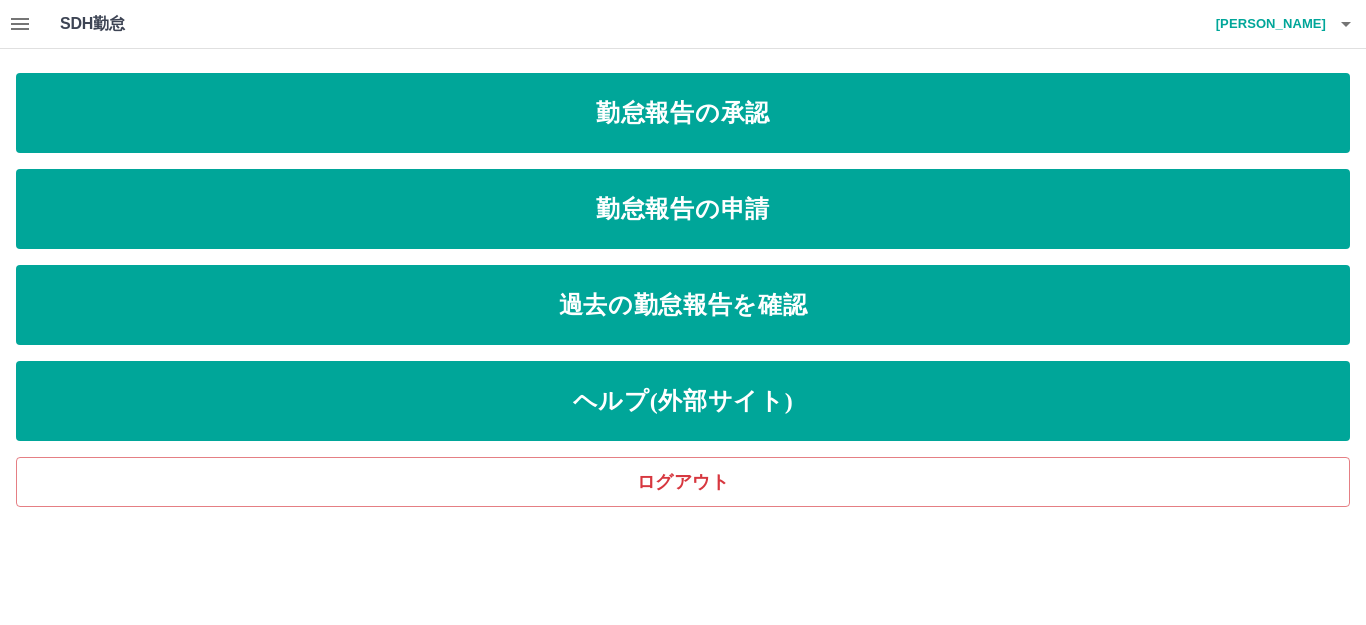 scroll, scrollTop: 0, scrollLeft: 0, axis: both 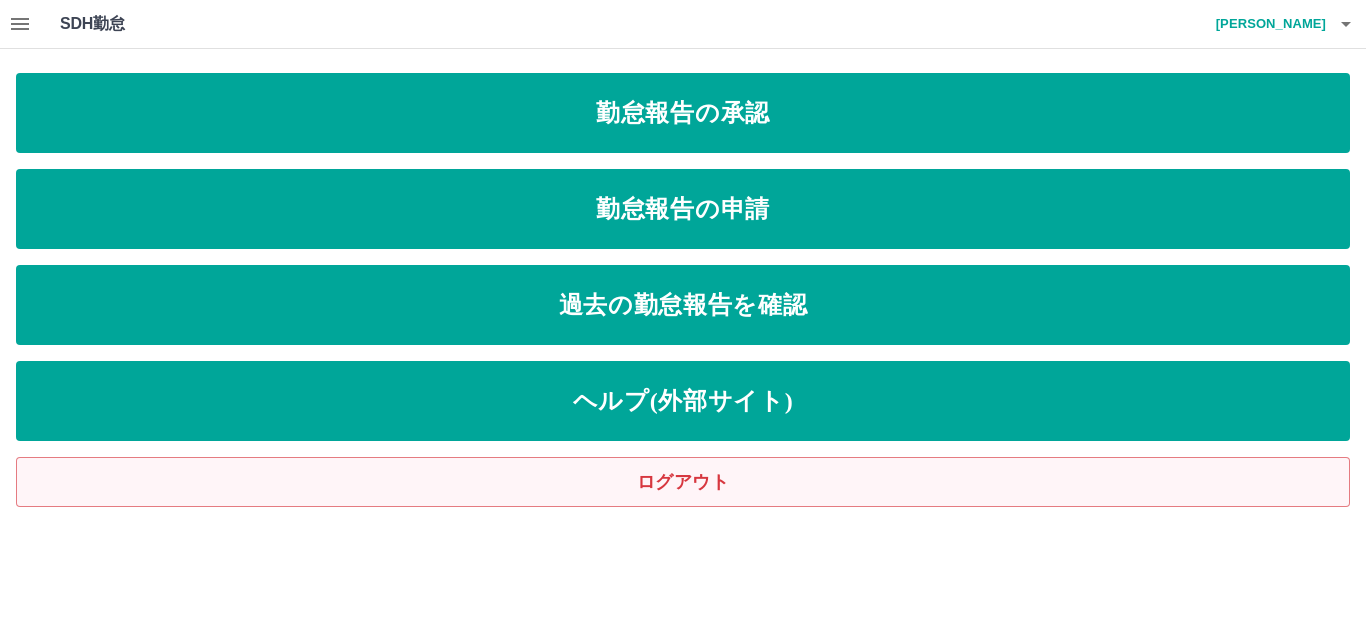drag, startPoint x: 635, startPoint y: 598, endPoint x: 550, endPoint y: 481, distance: 144.61673 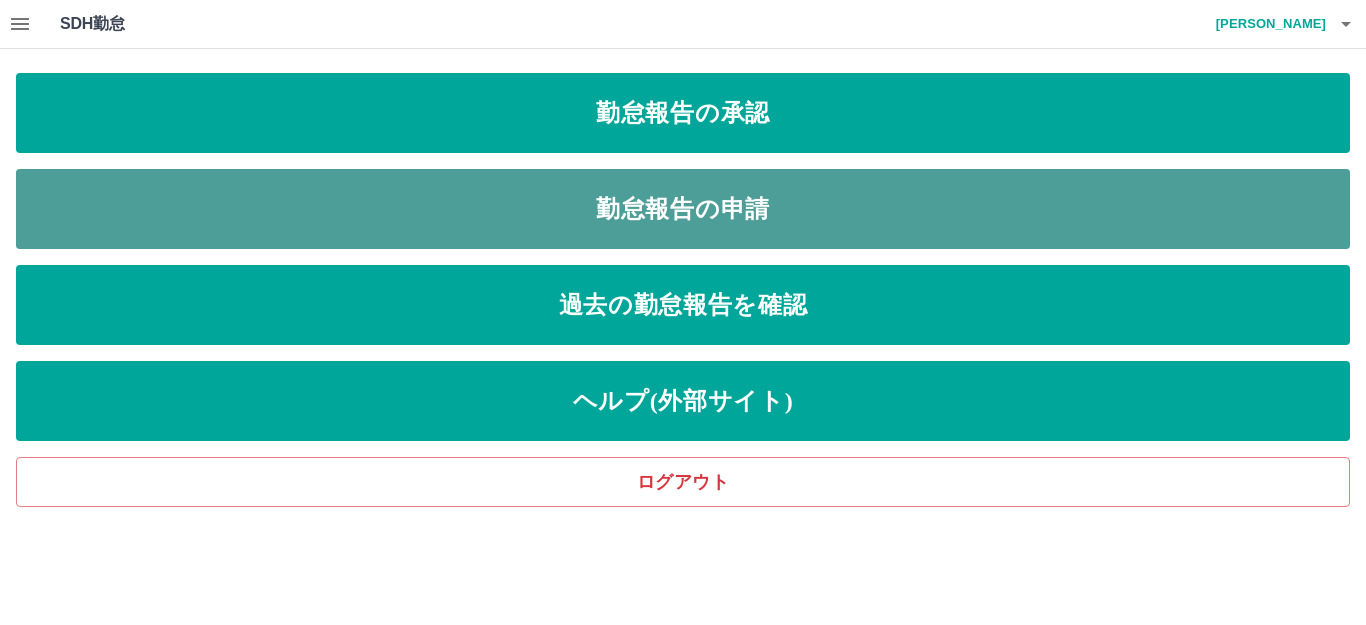 click on "勤怠報告の申請" at bounding box center [683, 209] 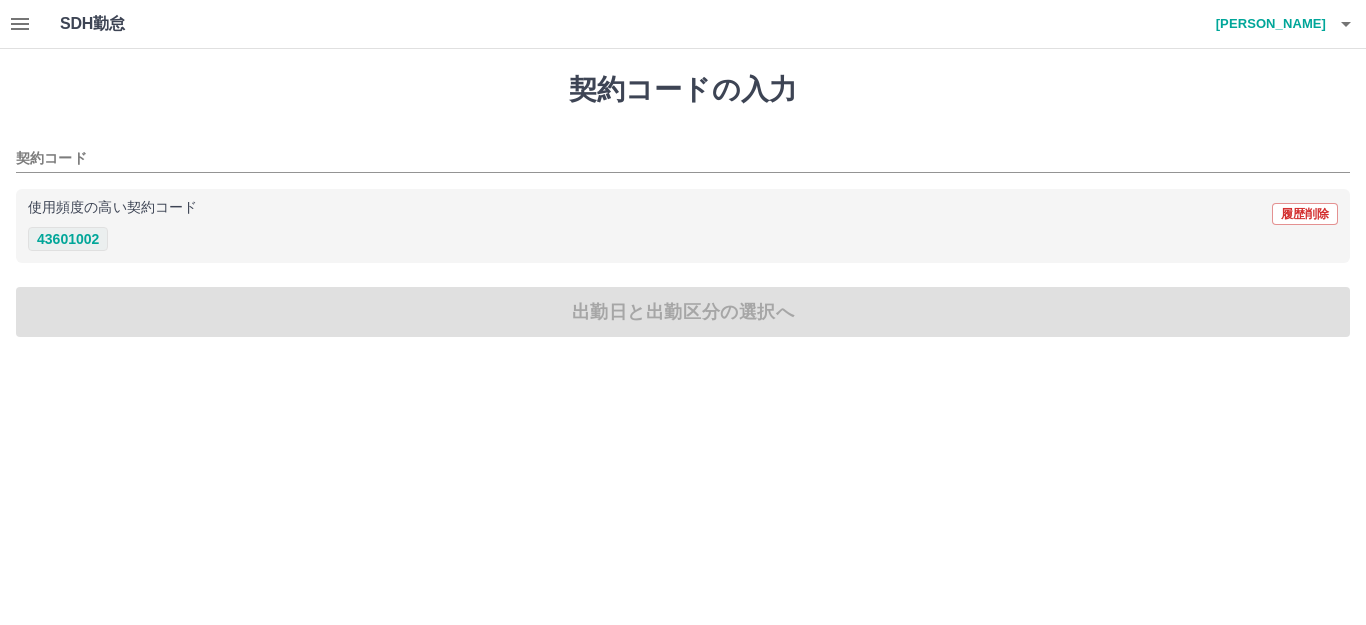 click on "43601002" at bounding box center [68, 239] 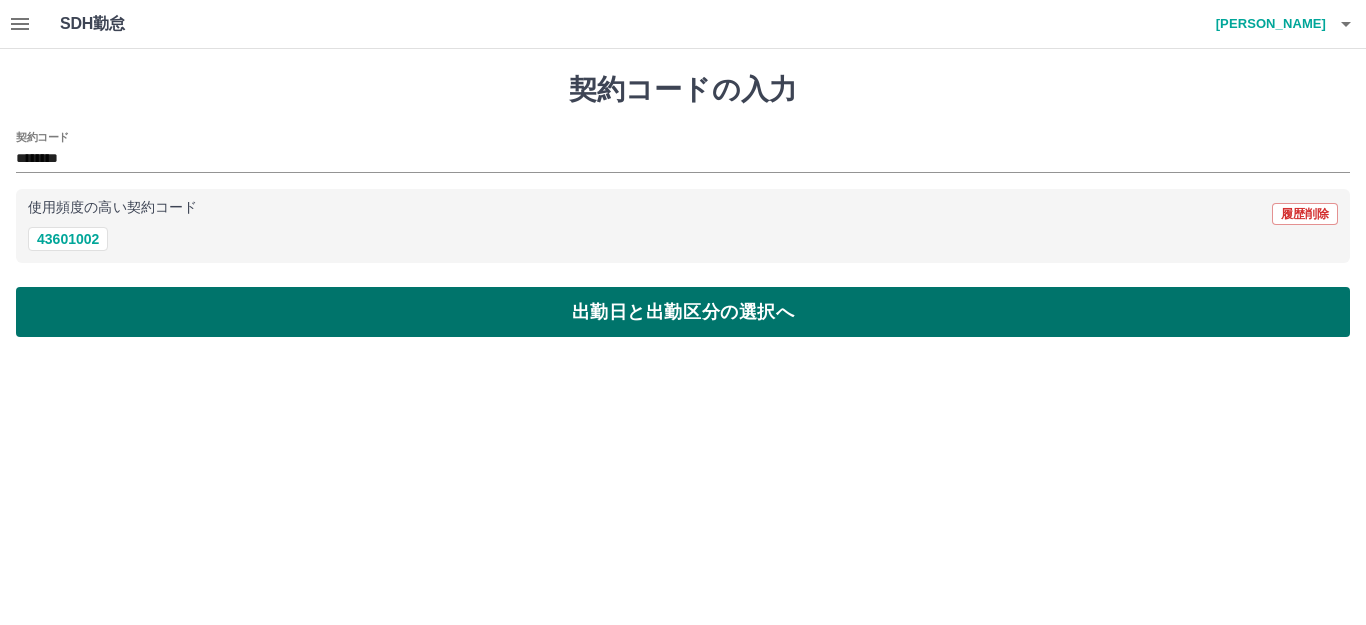 click on "出勤日と出勤区分の選択へ" at bounding box center [683, 312] 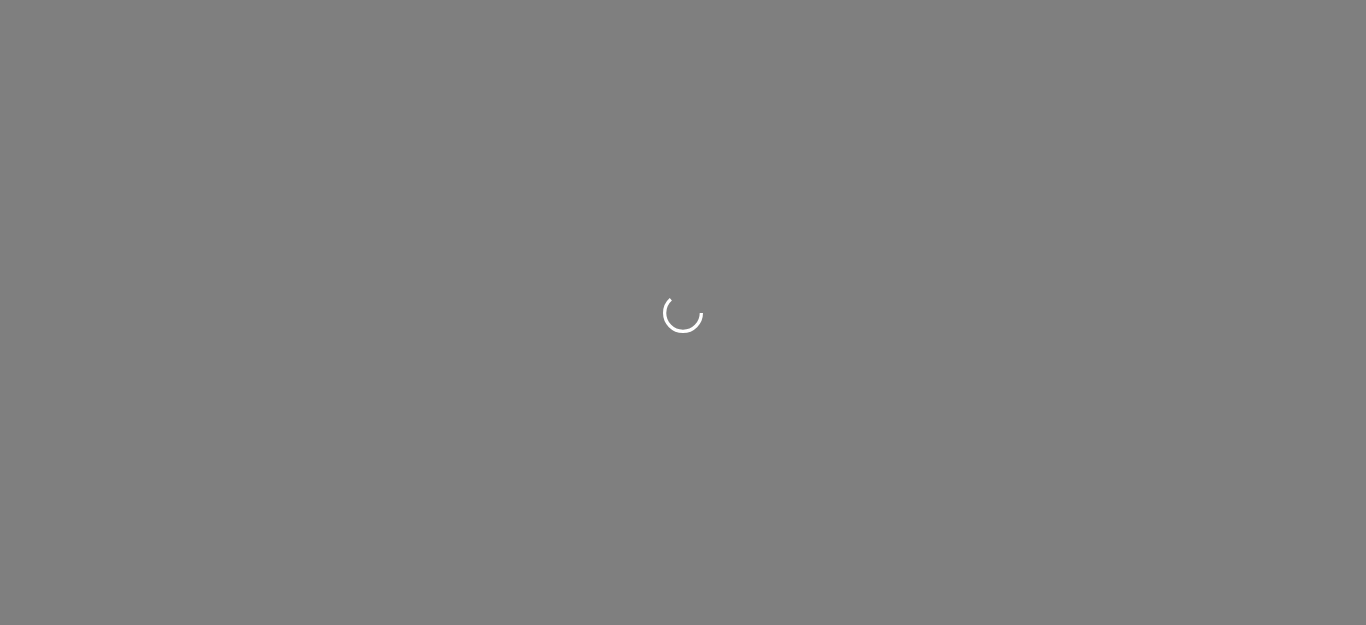 scroll, scrollTop: 0, scrollLeft: 0, axis: both 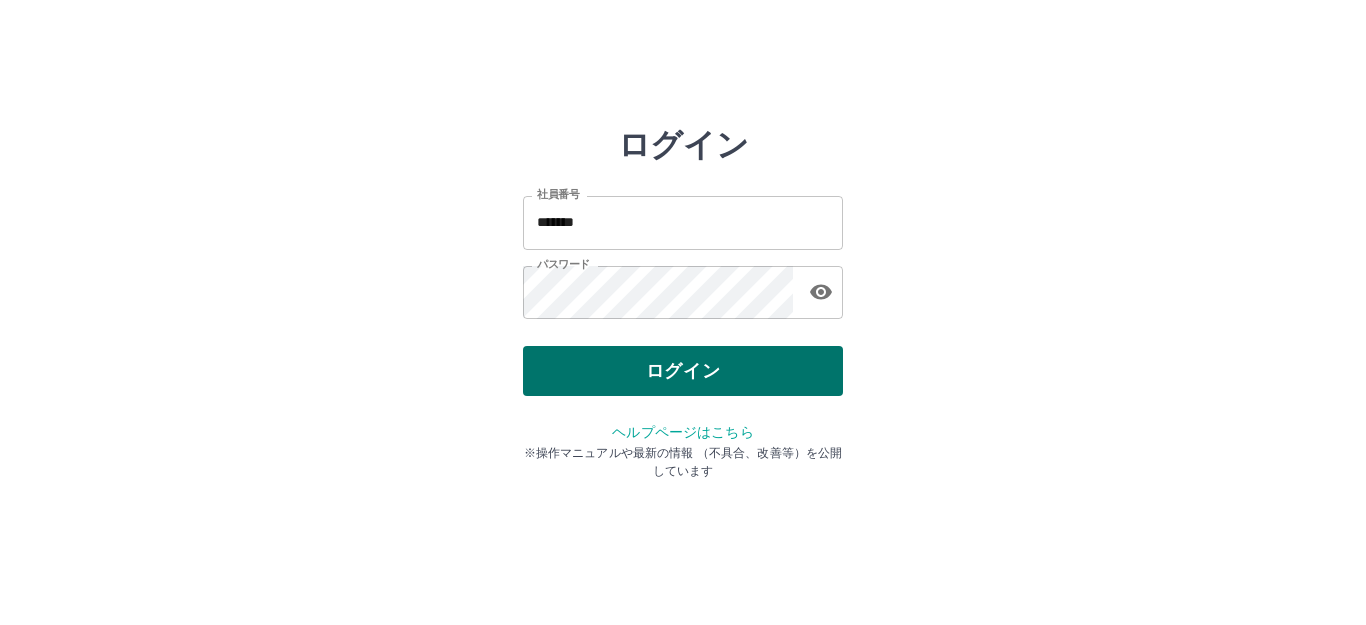 click on "ログイン" at bounding box center [683, 371] 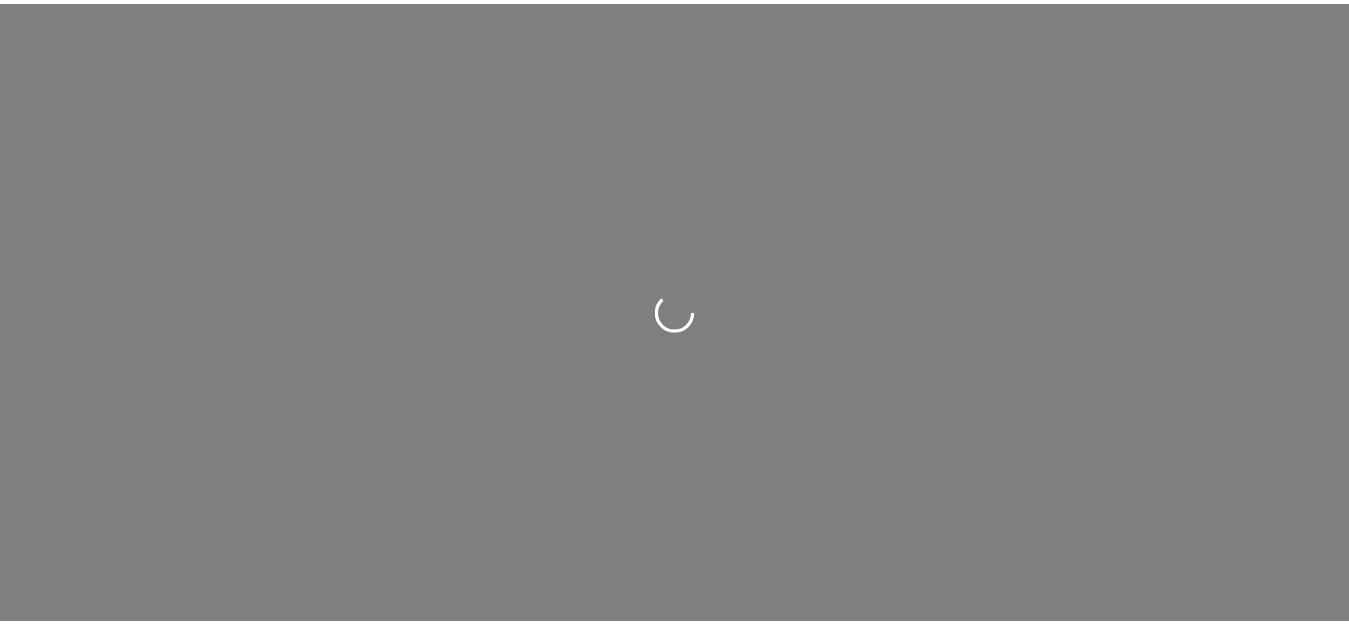 scroll, scrollTop: 0, scrollLeft: 0, axis: both 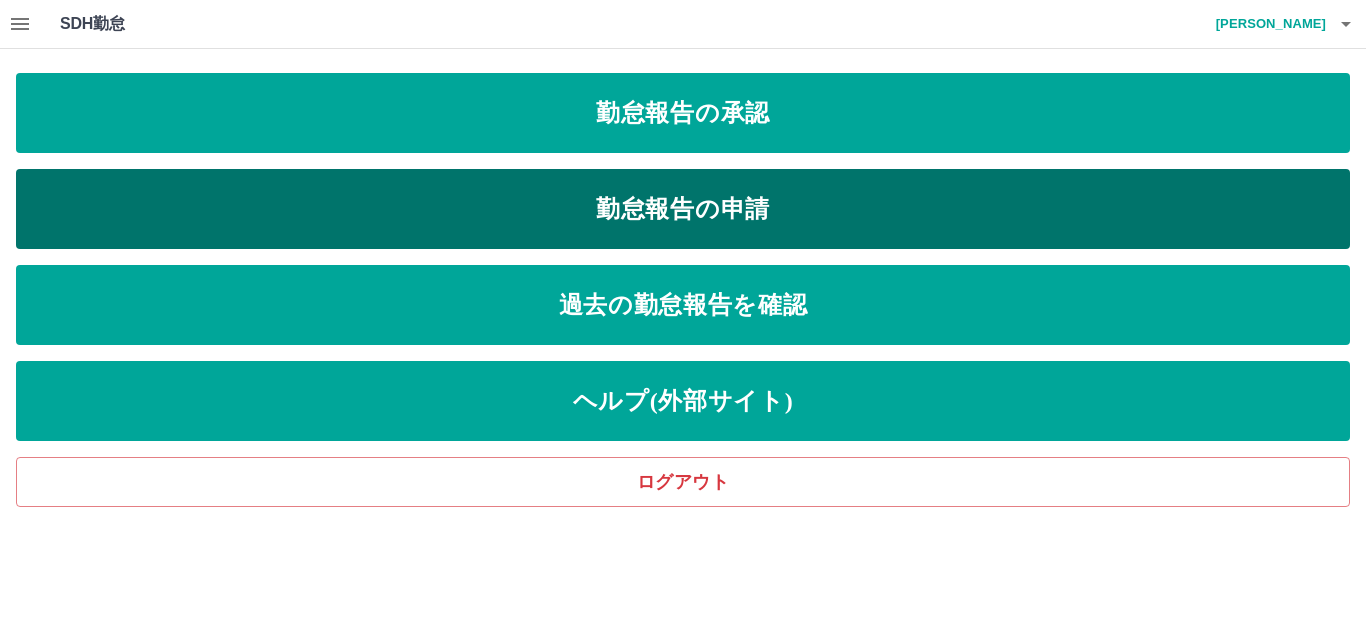 click on "勤怠報告の申請" at bounding box center [683, 209] 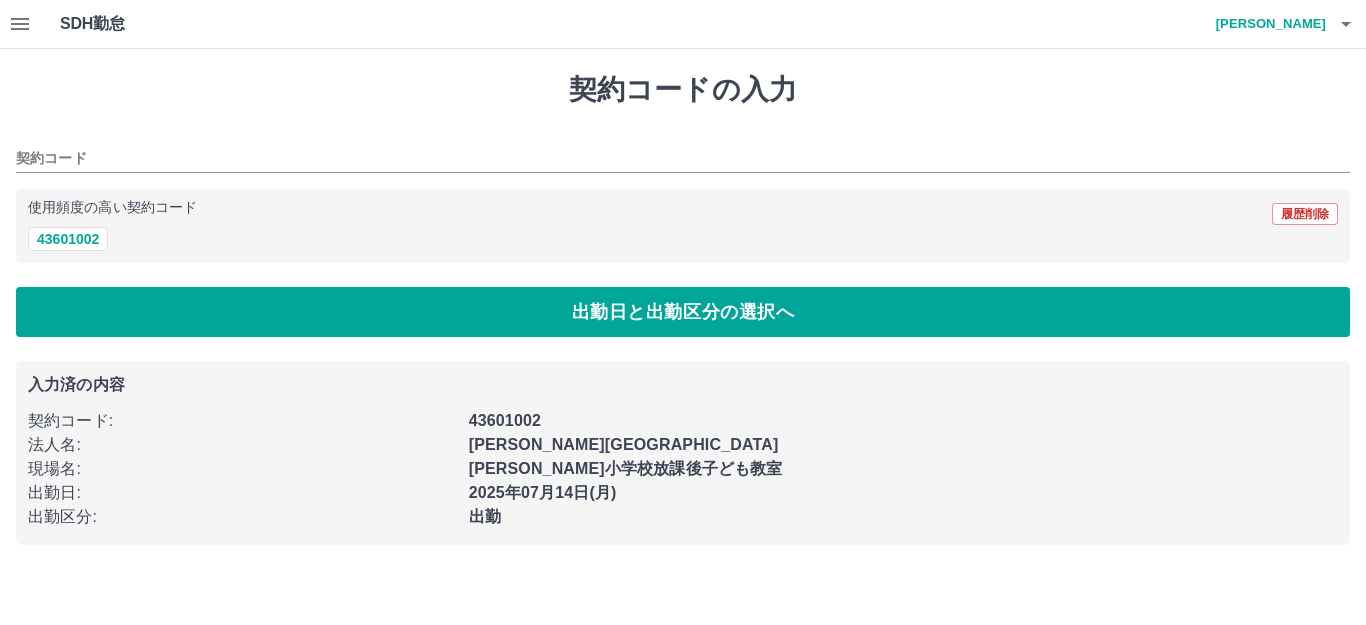 type on "********" 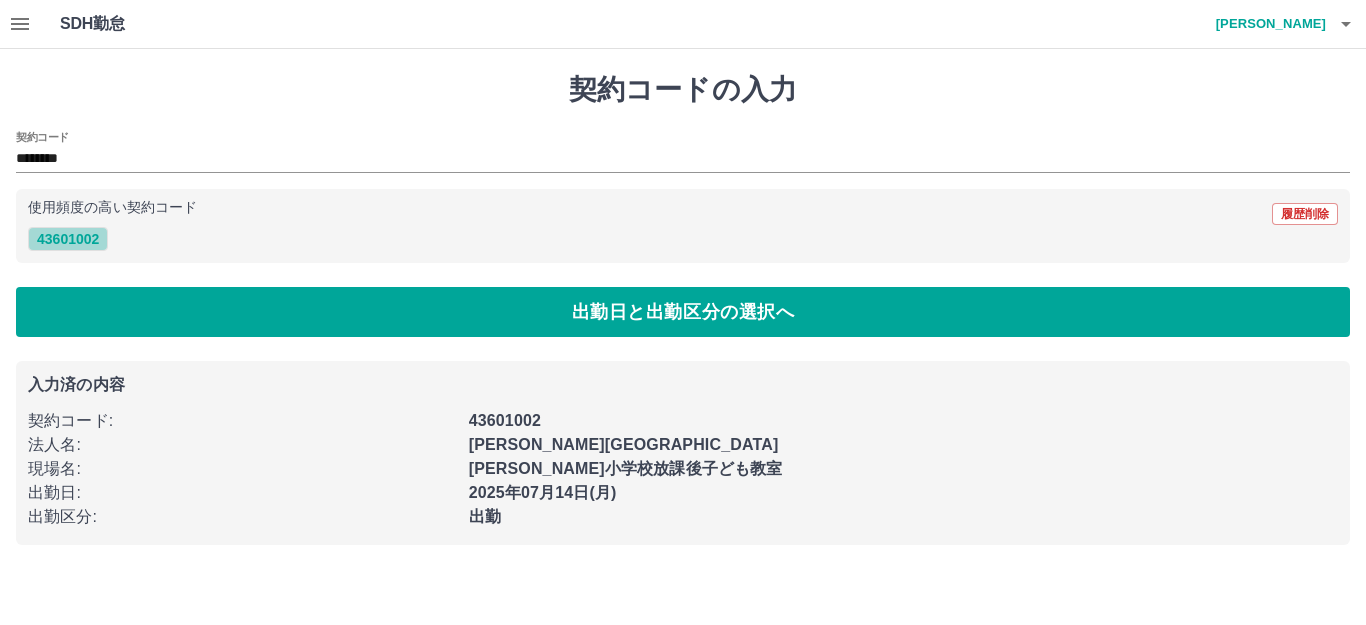click on "43601002" at bounding box center [68, 239] 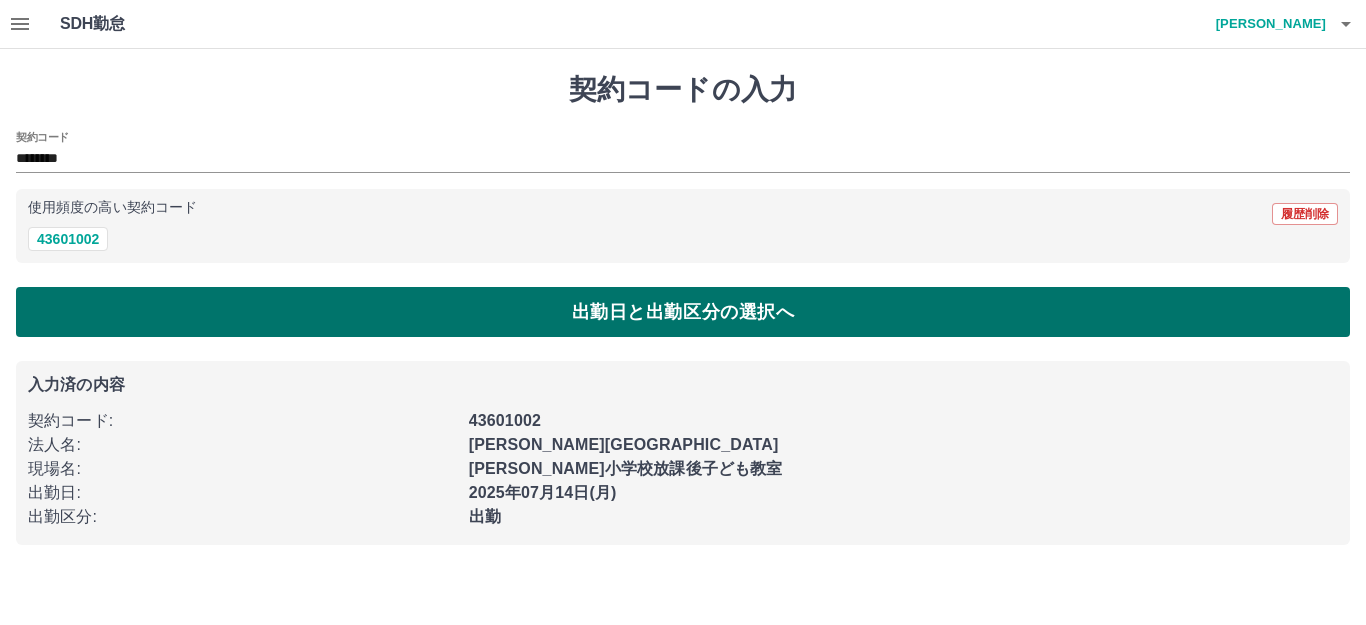 click on "出勤日と出勤区分の選択へ" at bounding box center (683, 312) 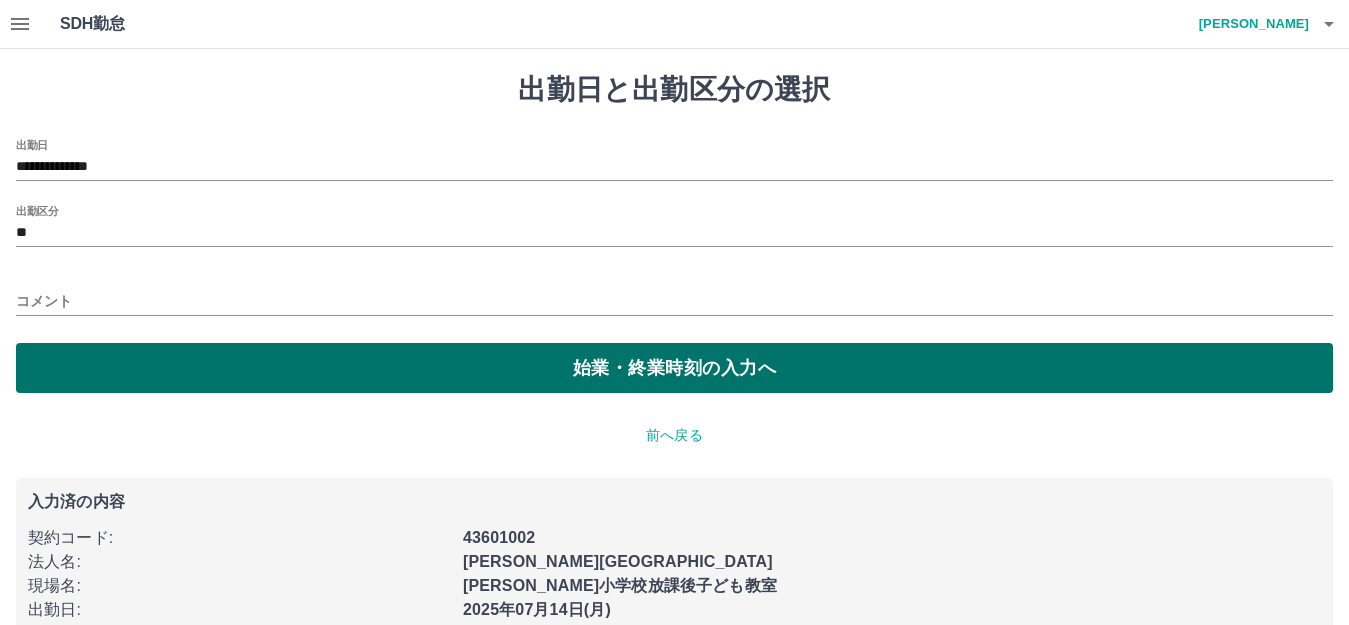 click on "始業・終業時刻の入力へ" at bounding box center (674, 368) 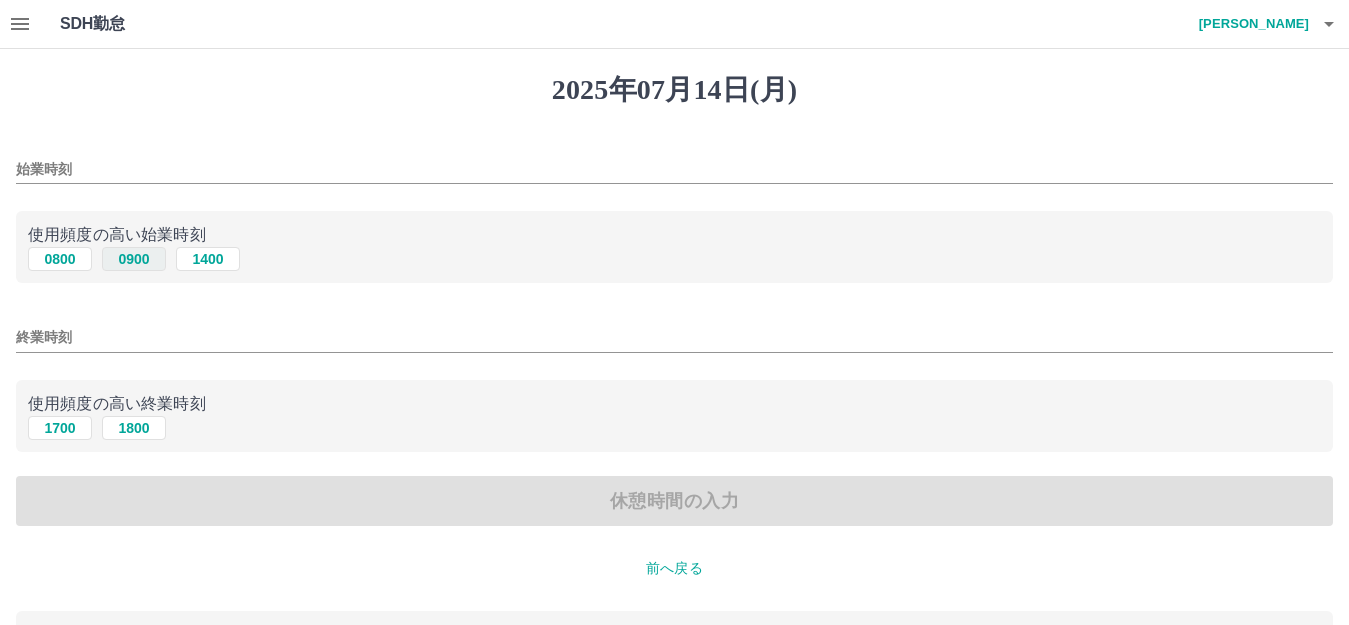 click on "0900" at bounding box center (134, 259) 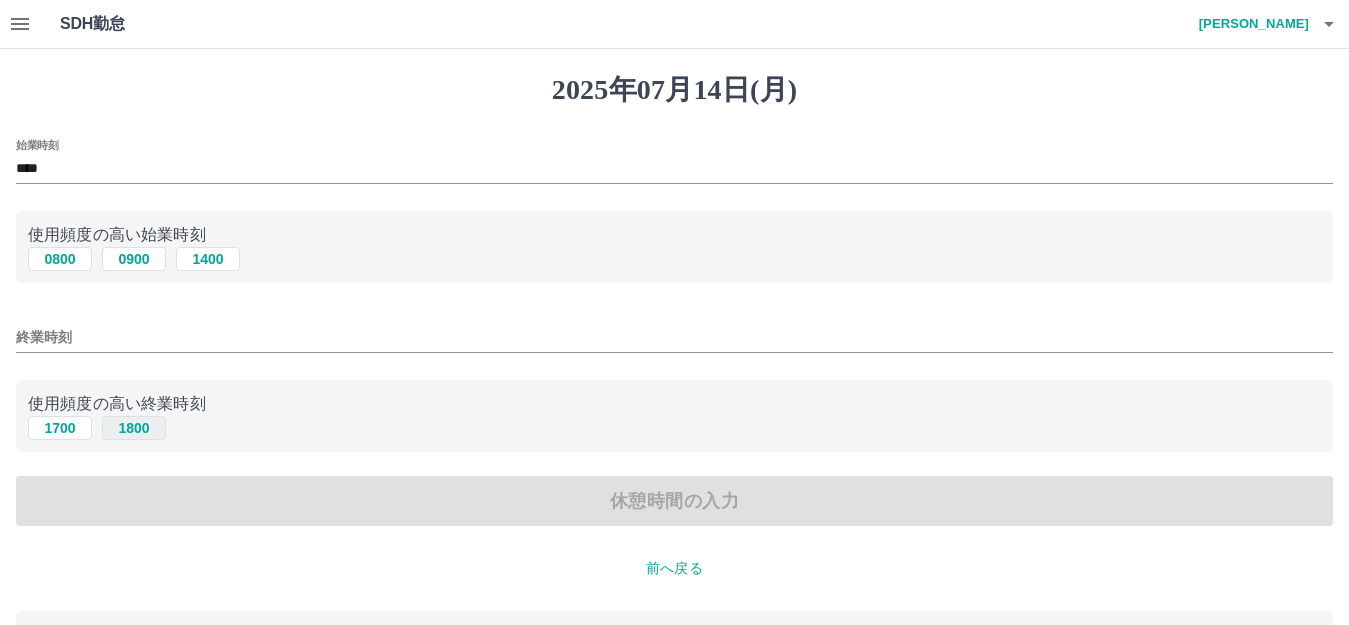 click on "1800" at bounding box center (134, 428) 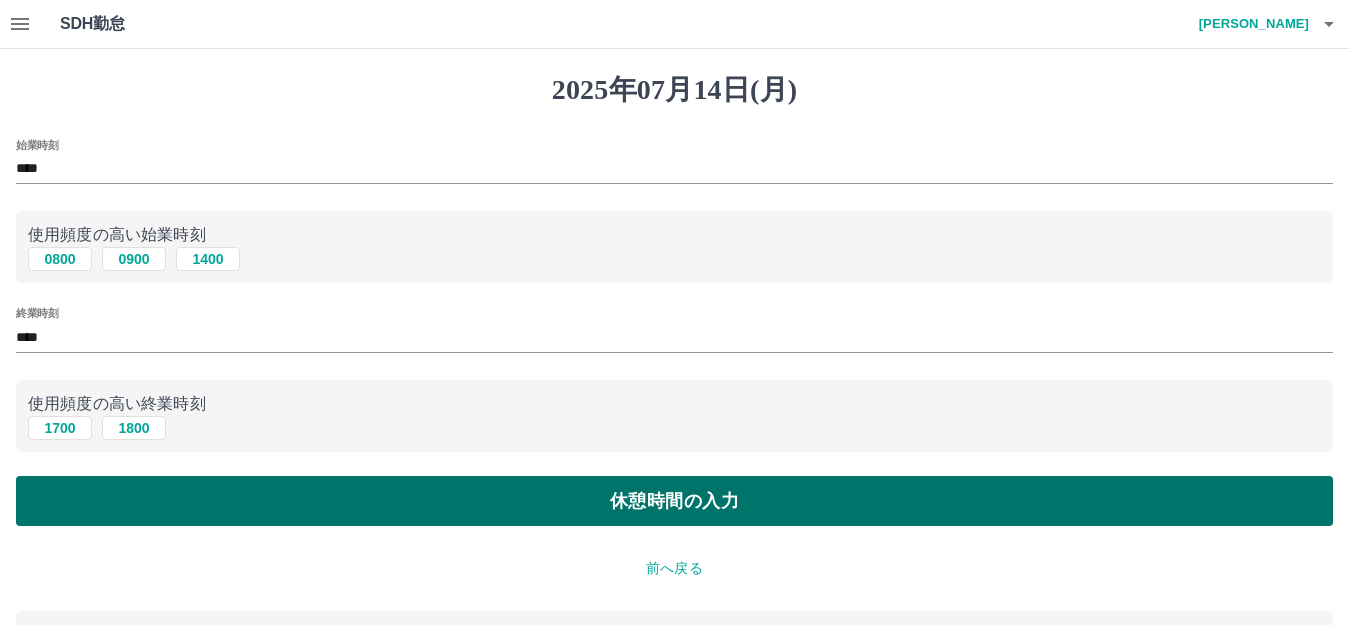 click on "休憩時間の入力" at bounding box center (674, 501) 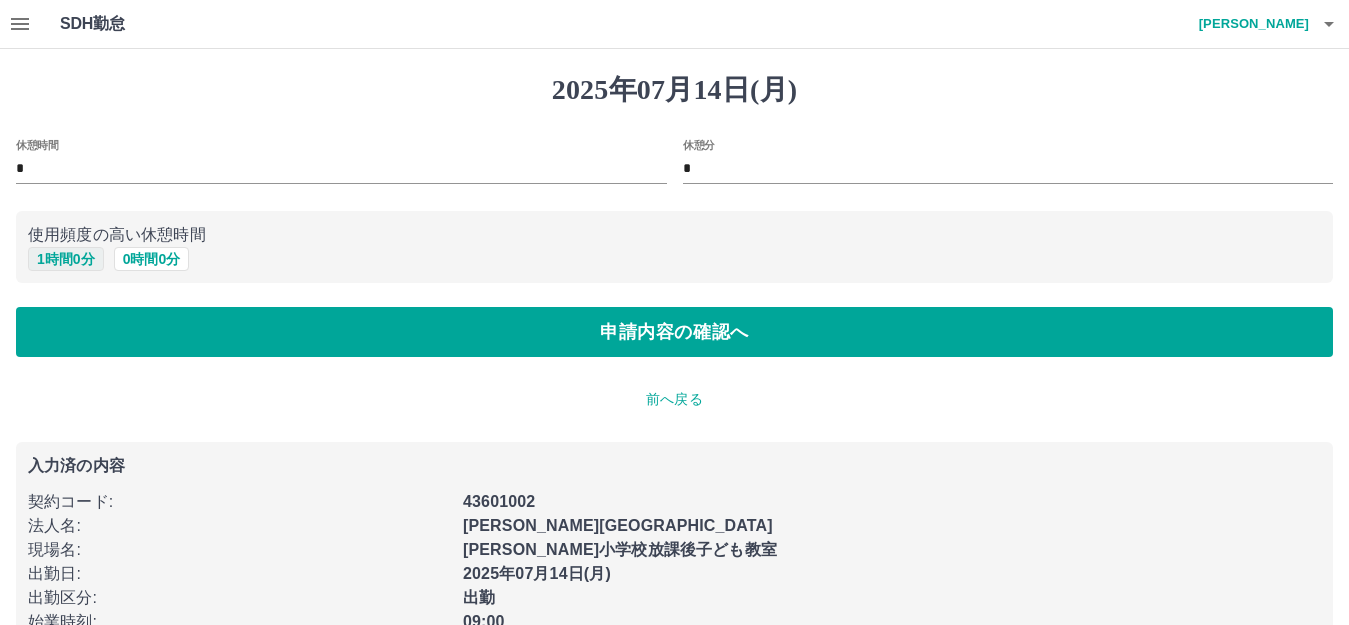 click on "1 時間 0 分" at bounding box center (66, 259) 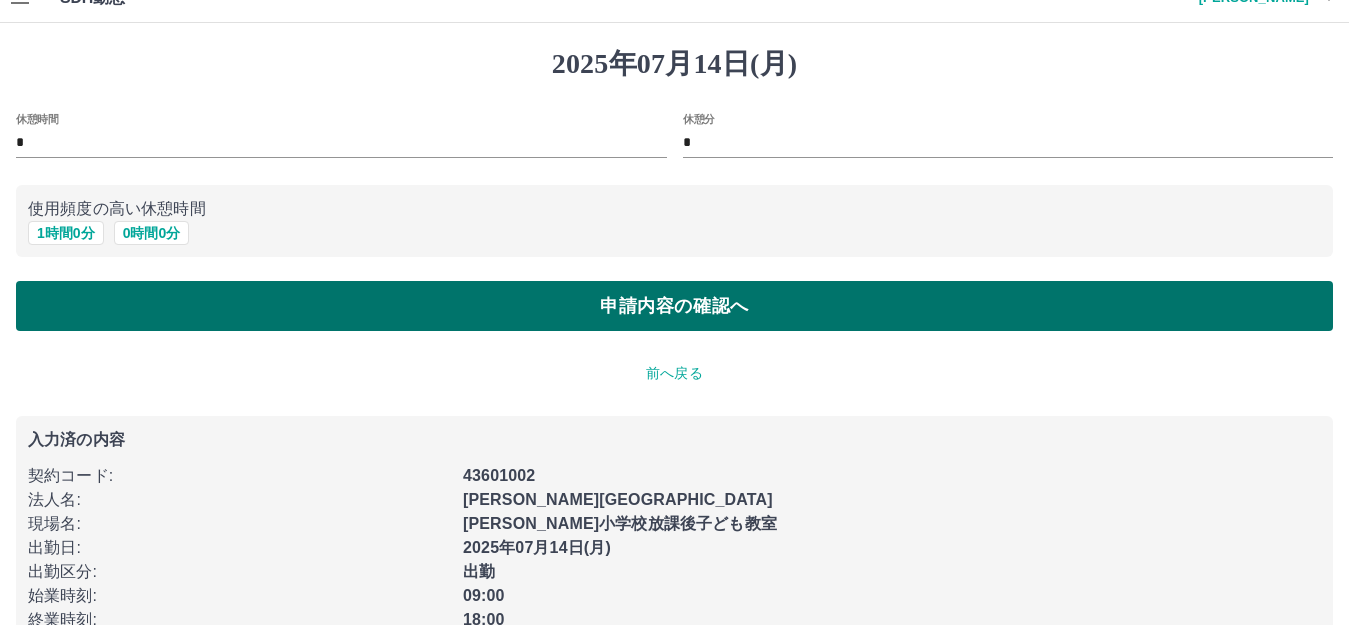 scroll, scrollTop: 0, scrollLeft: 0, axis: both 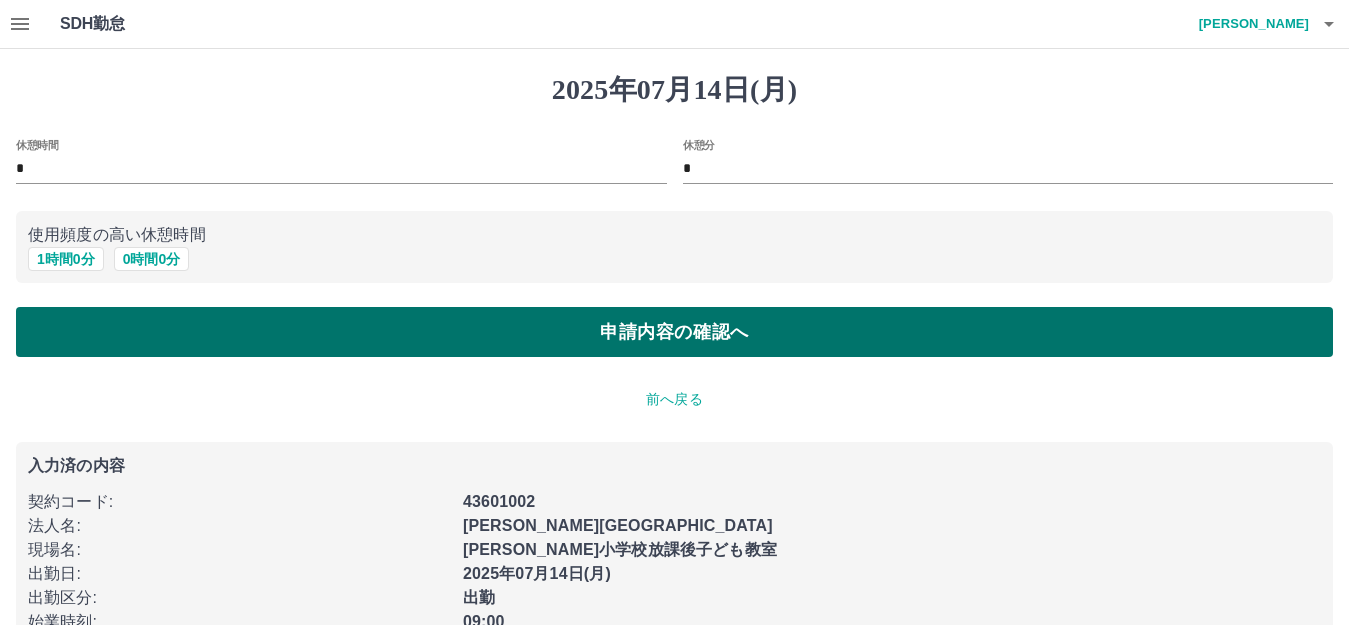 click on "申請内容の確認へ" at bounding box center [674, 332] 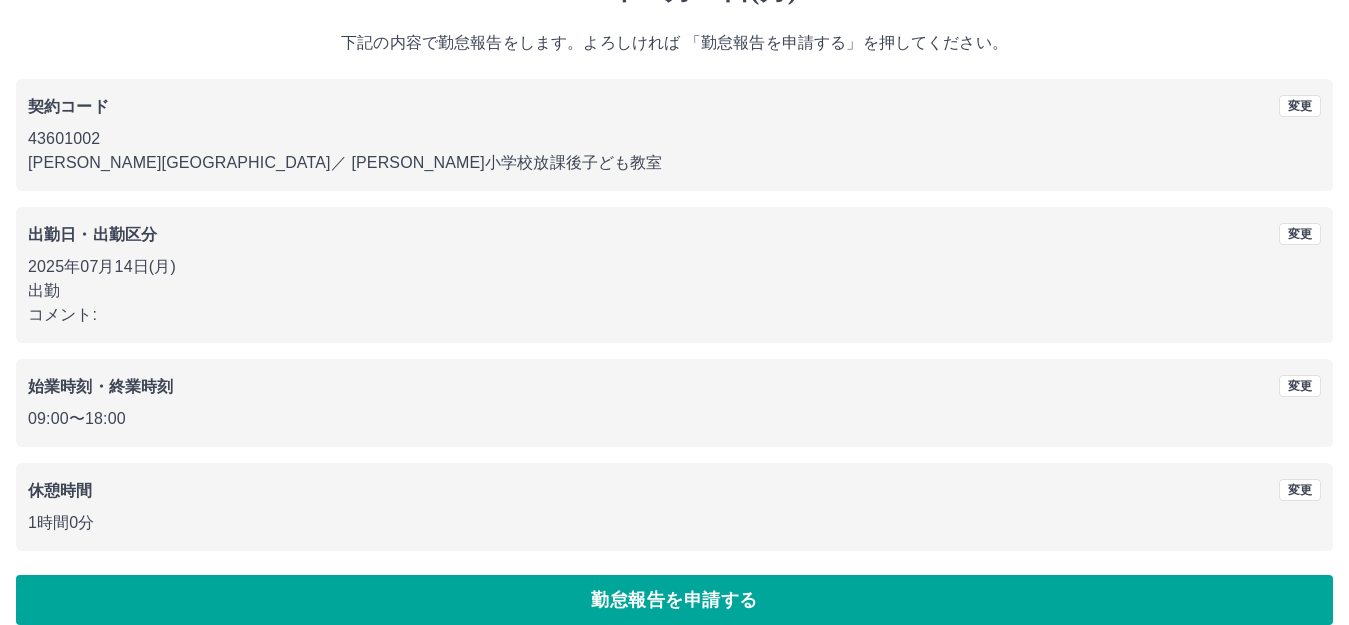 scroll, scrollTop: 124, scrollLeft: 0, axis: vertical 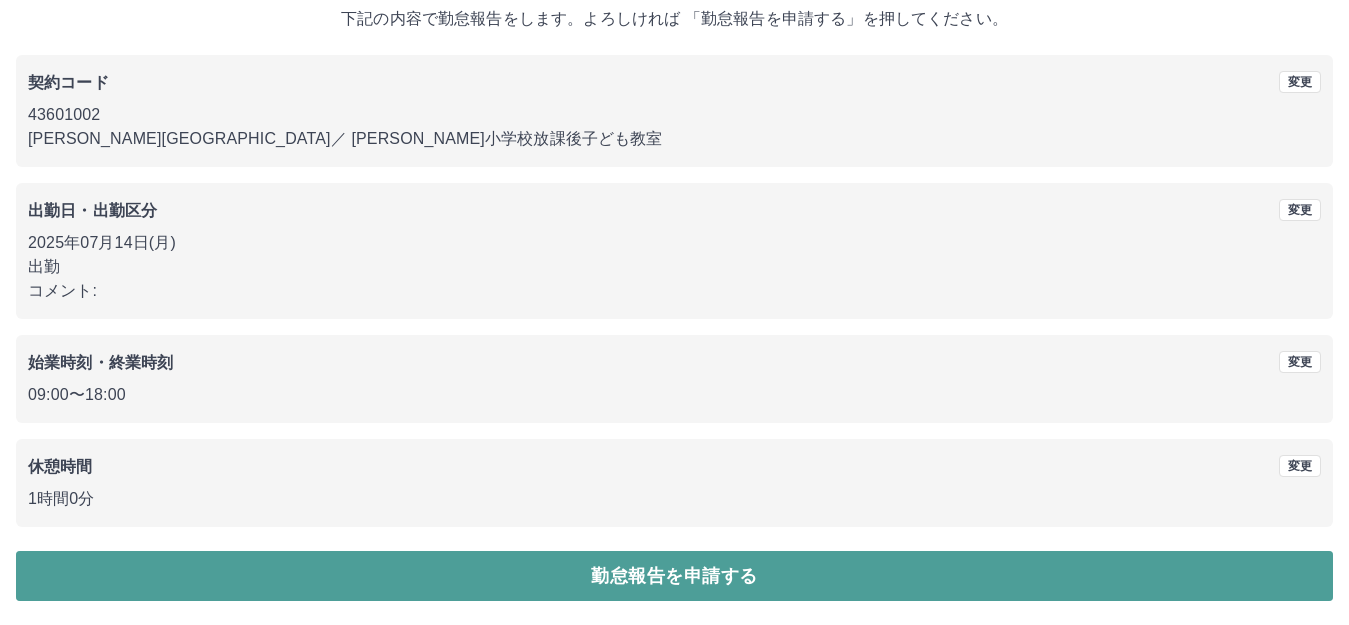 click on "勤怠報告を申請する" at bounding box center [674, 576] 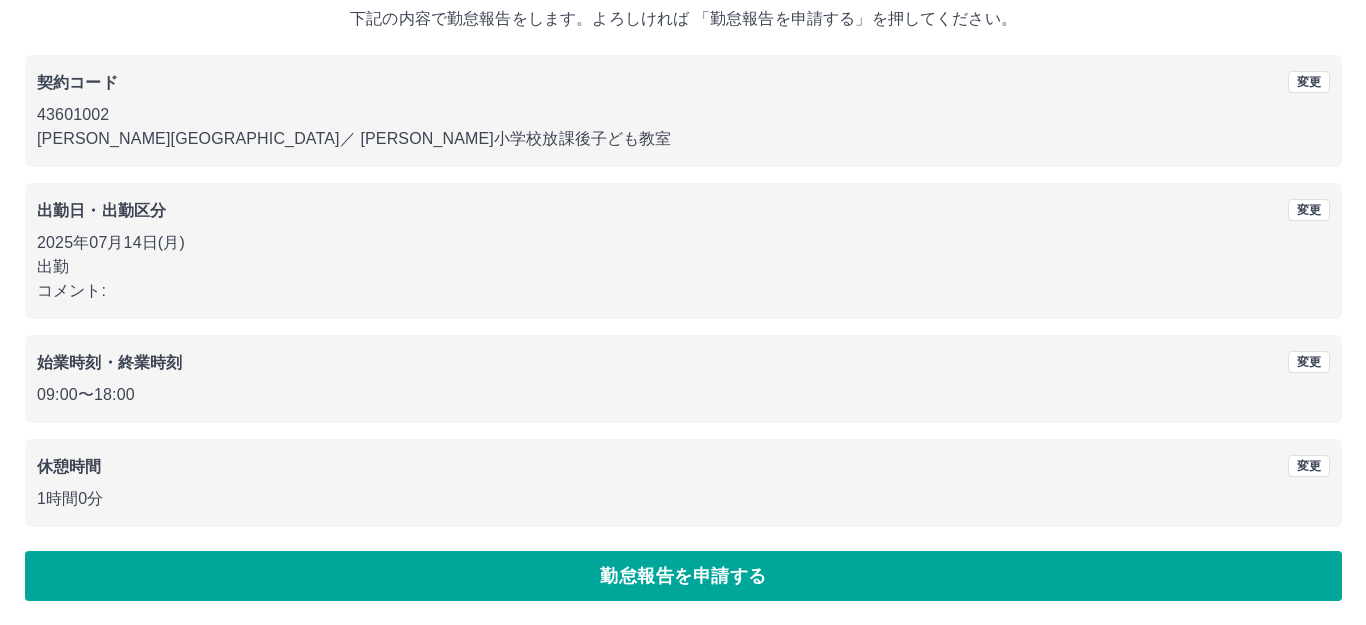 scroll, scrollTop: 0, scrollLeft: 0, axis: both 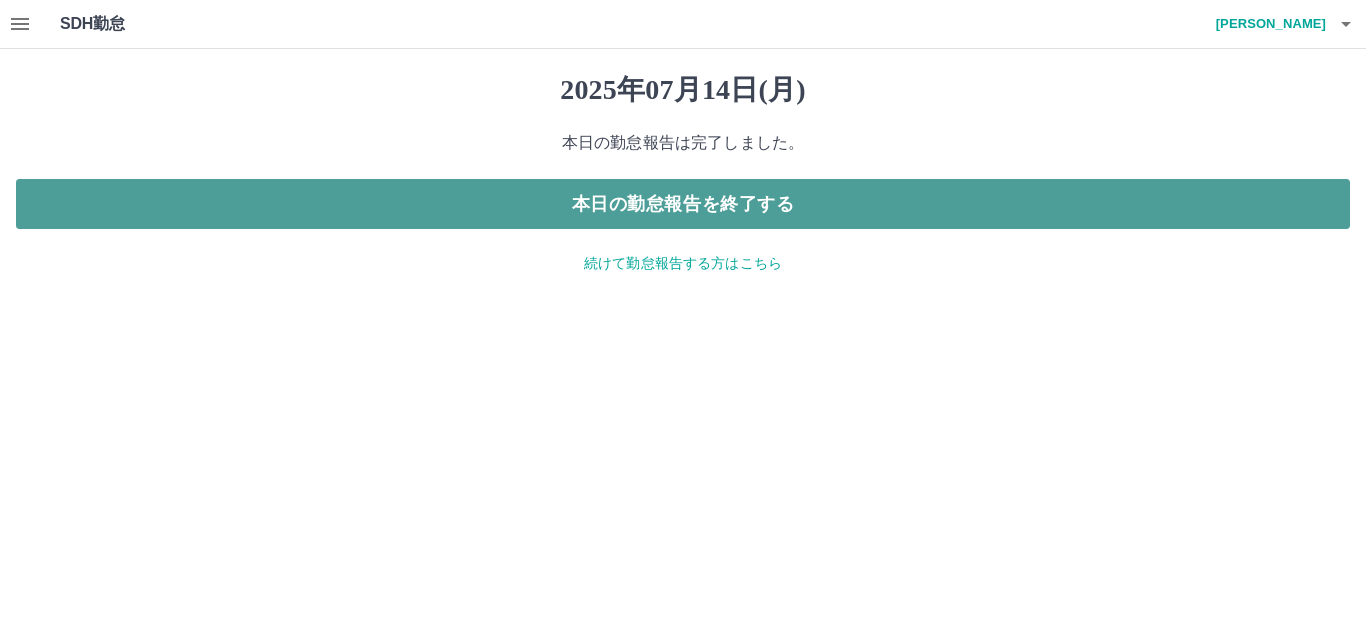click on "本日の勤怠報告を終了する" at bounding box center (683, 204) 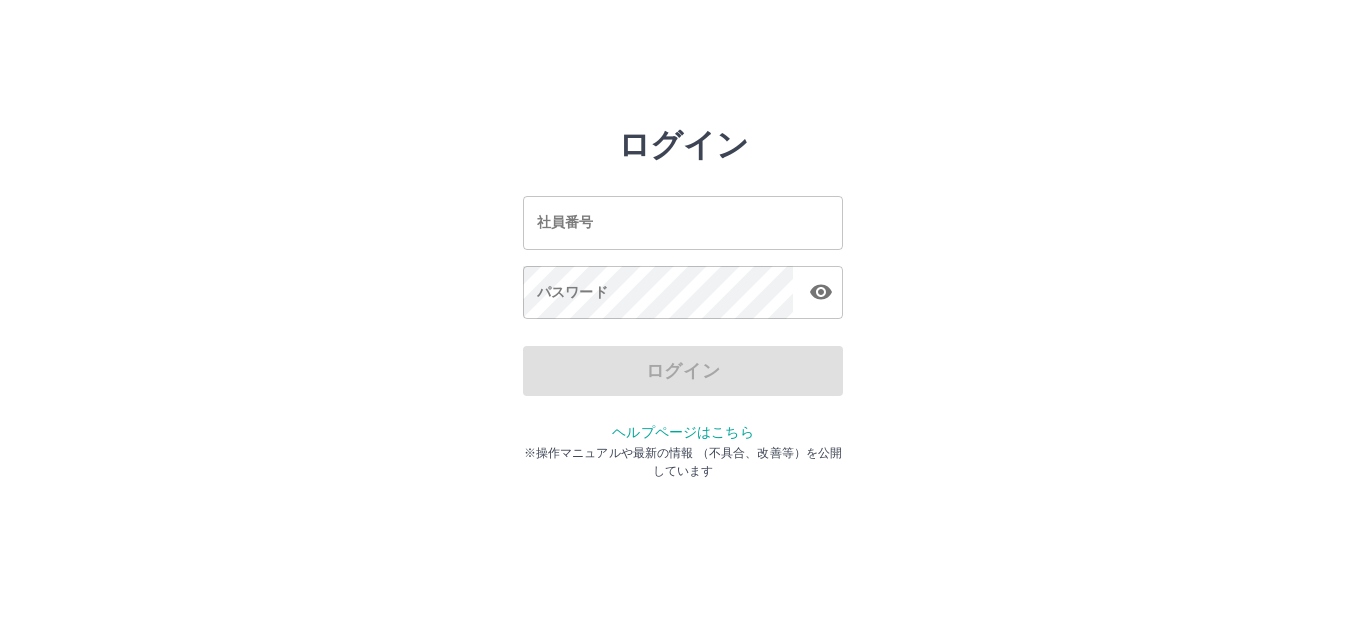 scroll, scrollTop: 0, scrollLeft: 0, axis: both 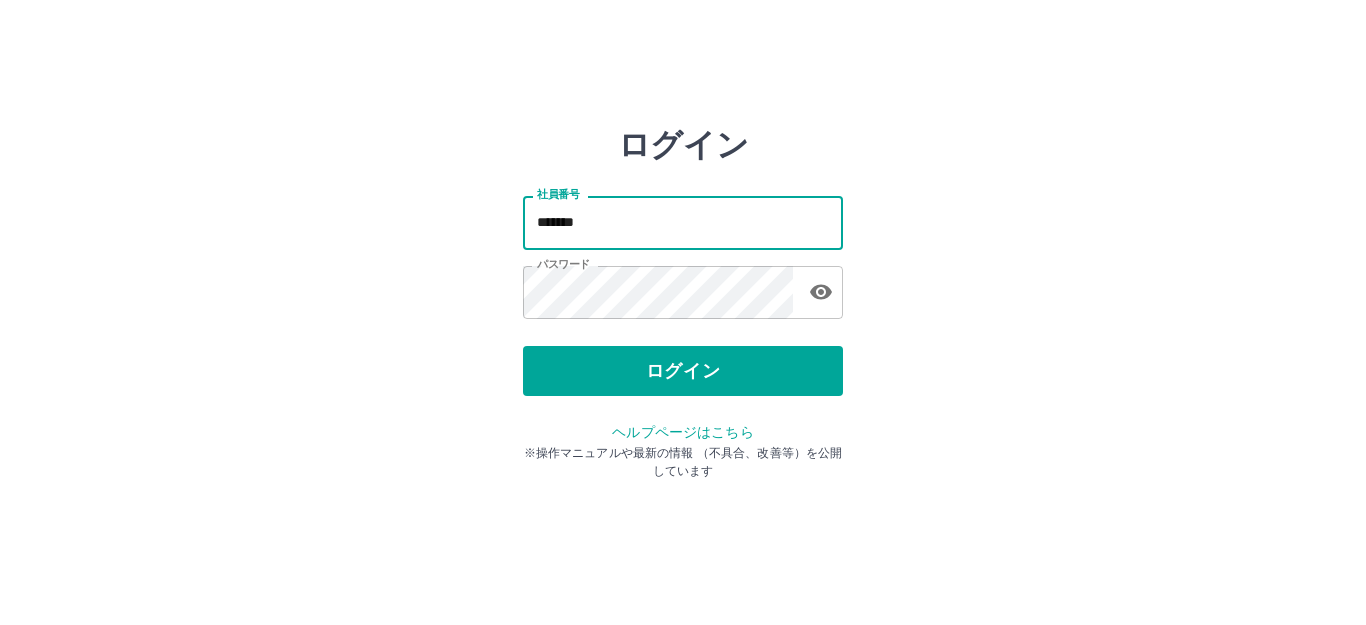 drag, startPoint x: 692, startPoint y: 227, endPoint x: 384, endPoint y: 205, distance: 308.78473 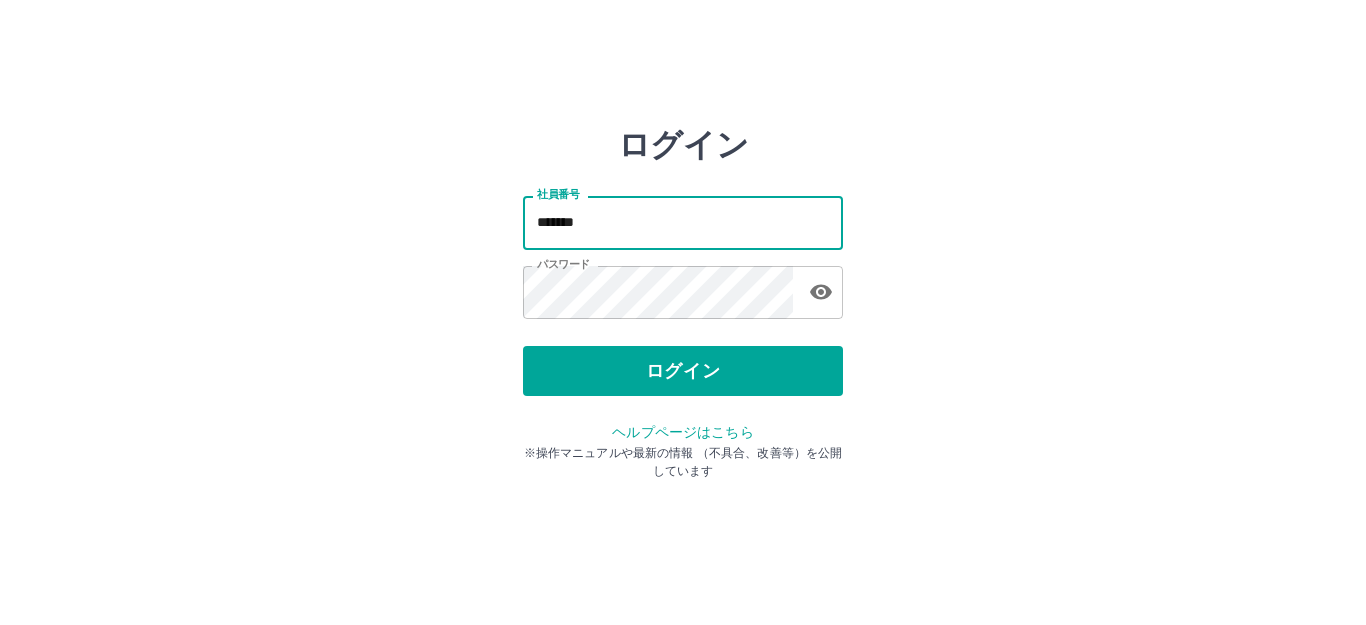 type on "*******" 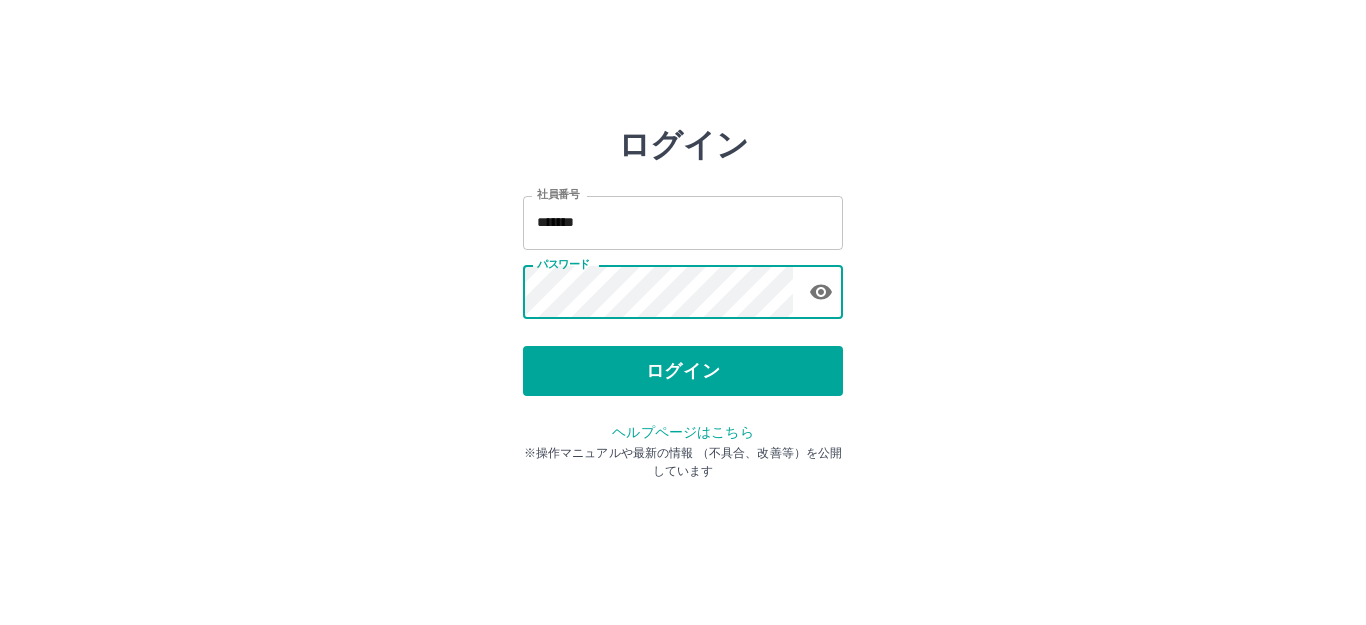 click on "ログイン 社員番号 ******* 社員番号 パスワード パスワード ログイン ヘルプページはこちら ※操作マニュアルや最新の情報 （不具合、改善等）を公開しています" at bounding box center [683, 286] 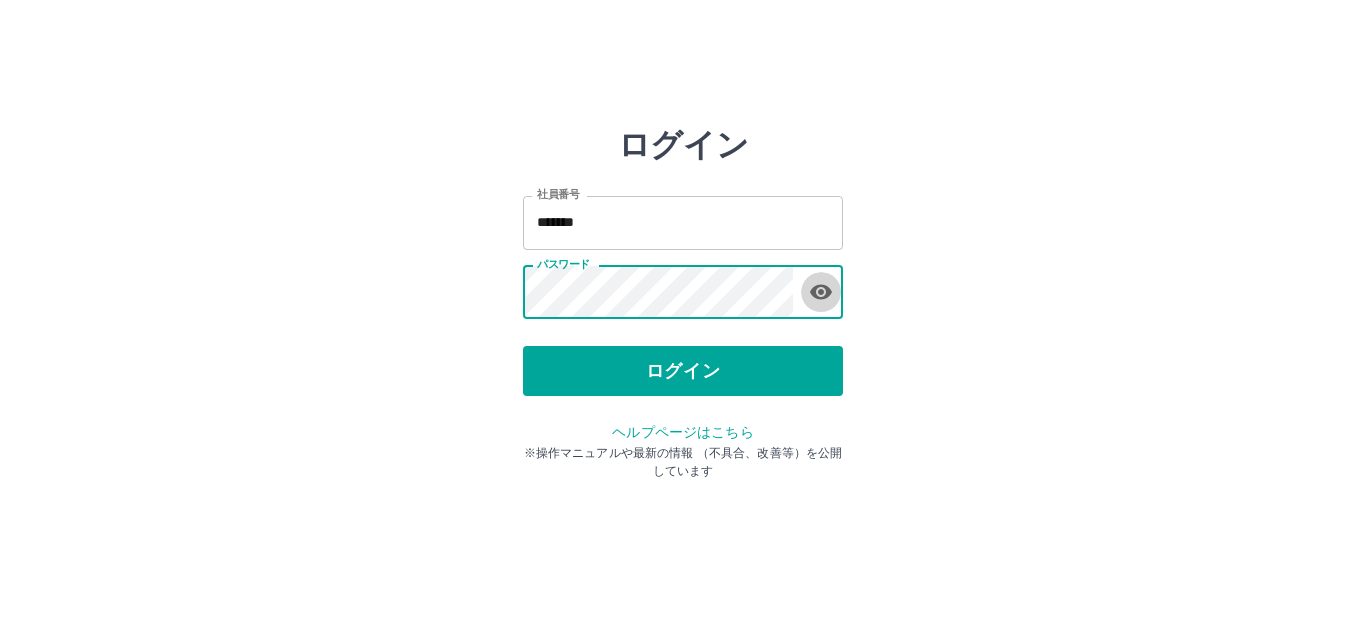 click 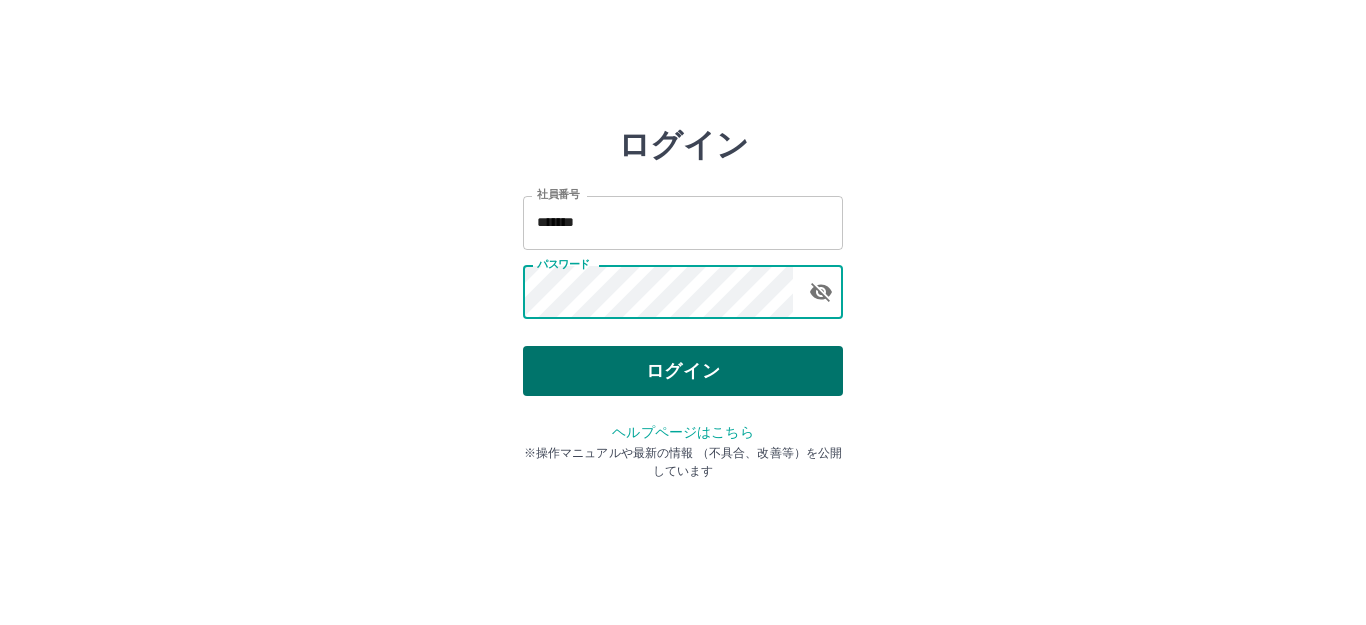 click on "ログイン" at bounding box center [683, 371] 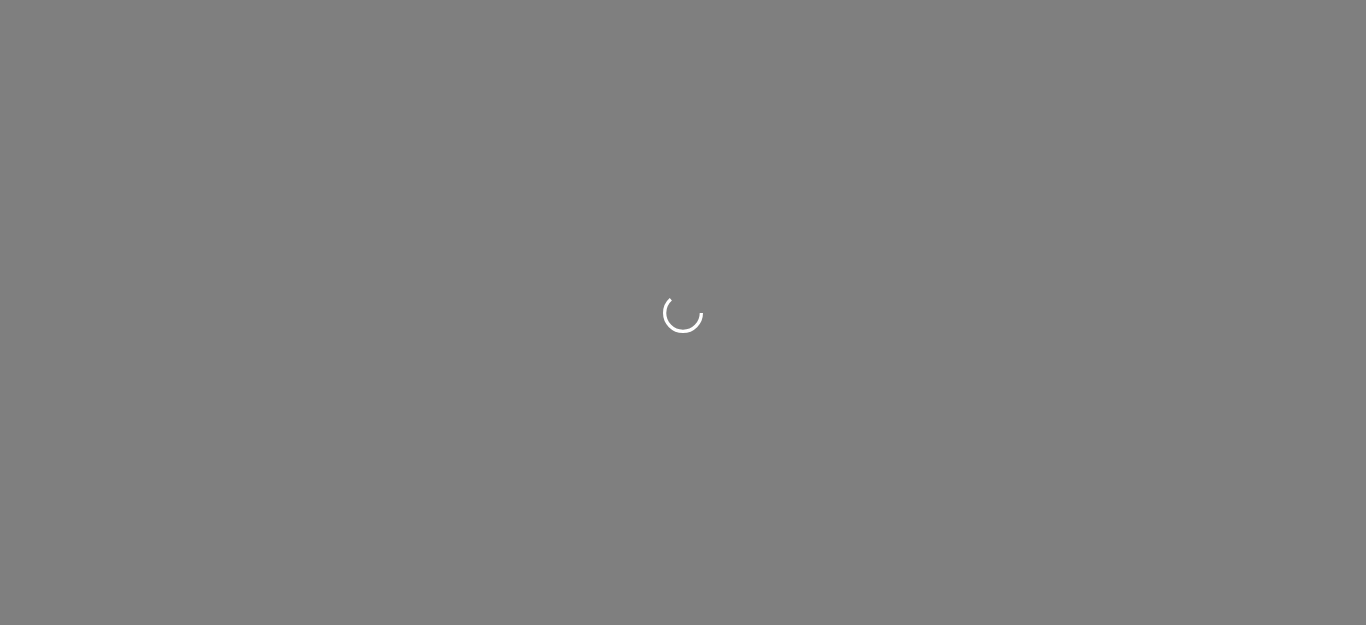 scroll, scrollTop: 0, scrollLeft: 0, axis: both 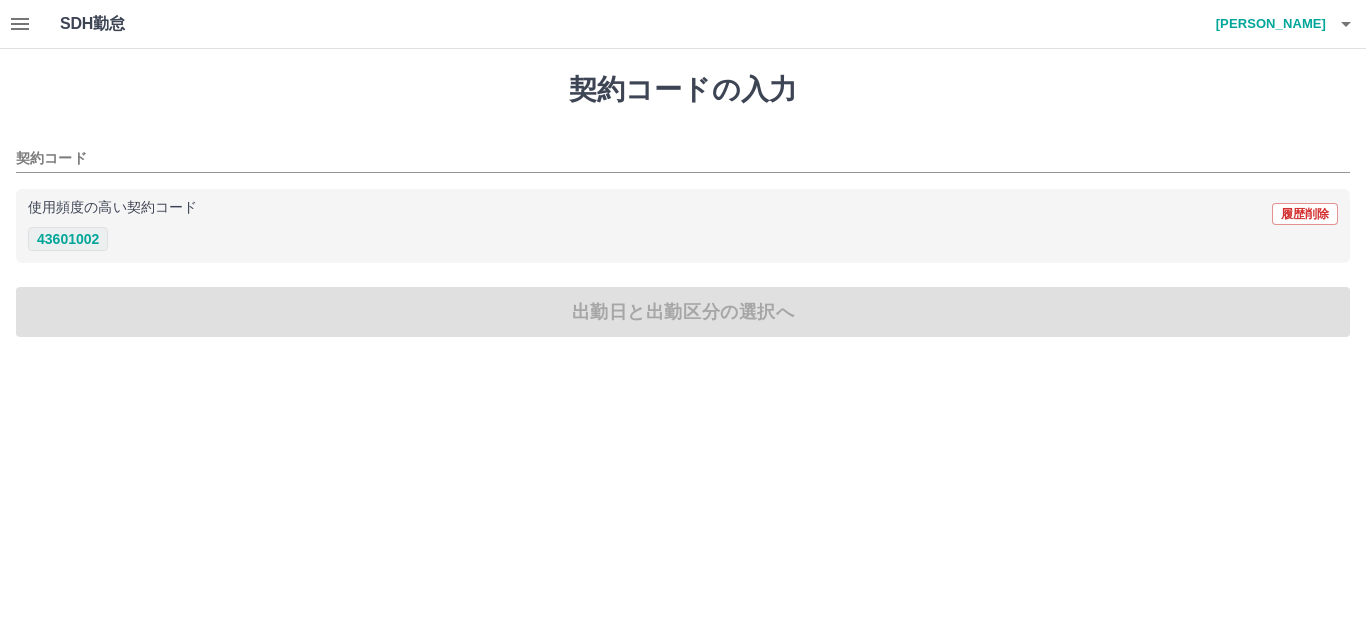 click on "43601002" at bounding box center (68, 239) 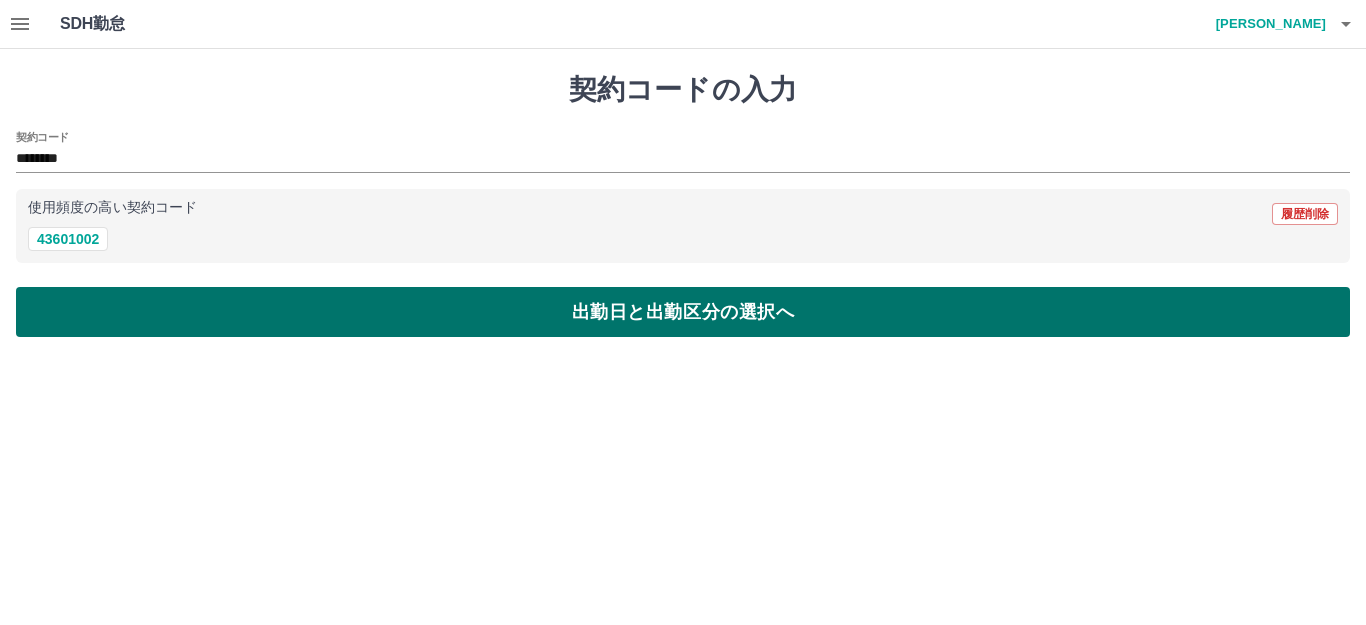 click on "出勤日と出勤区分の選択へ" at bounding box center (683, 312) 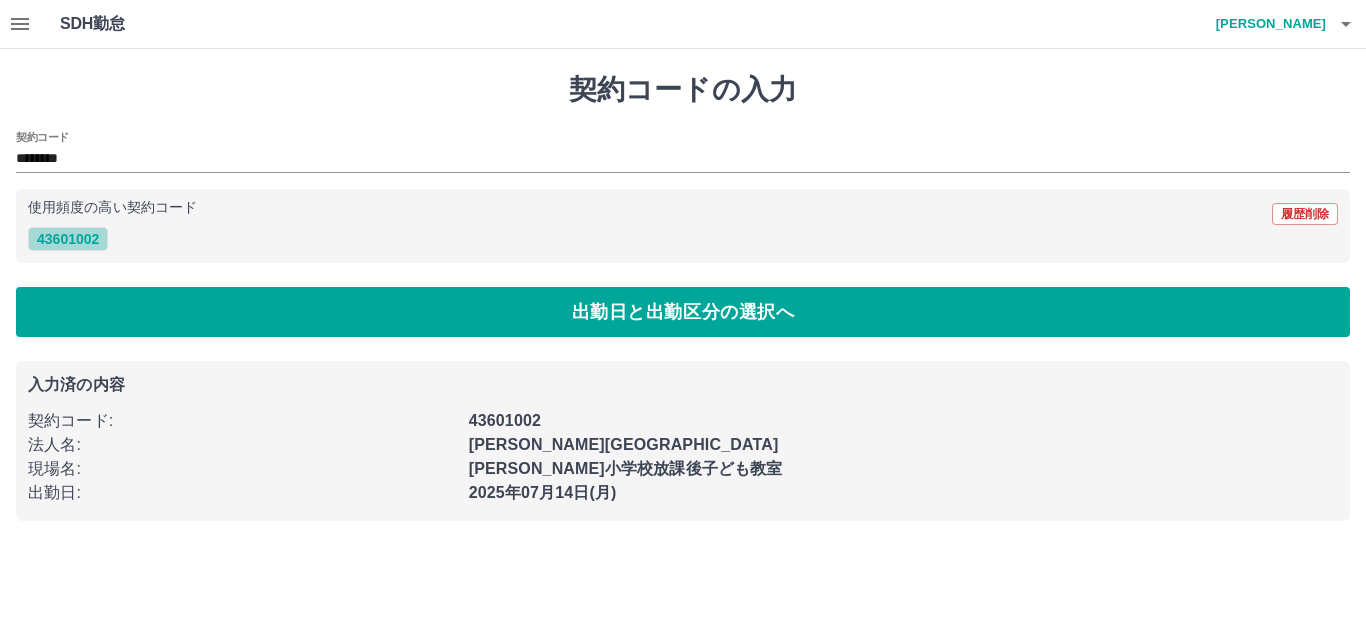 click on "43601002" at bounding box center [68, 239] 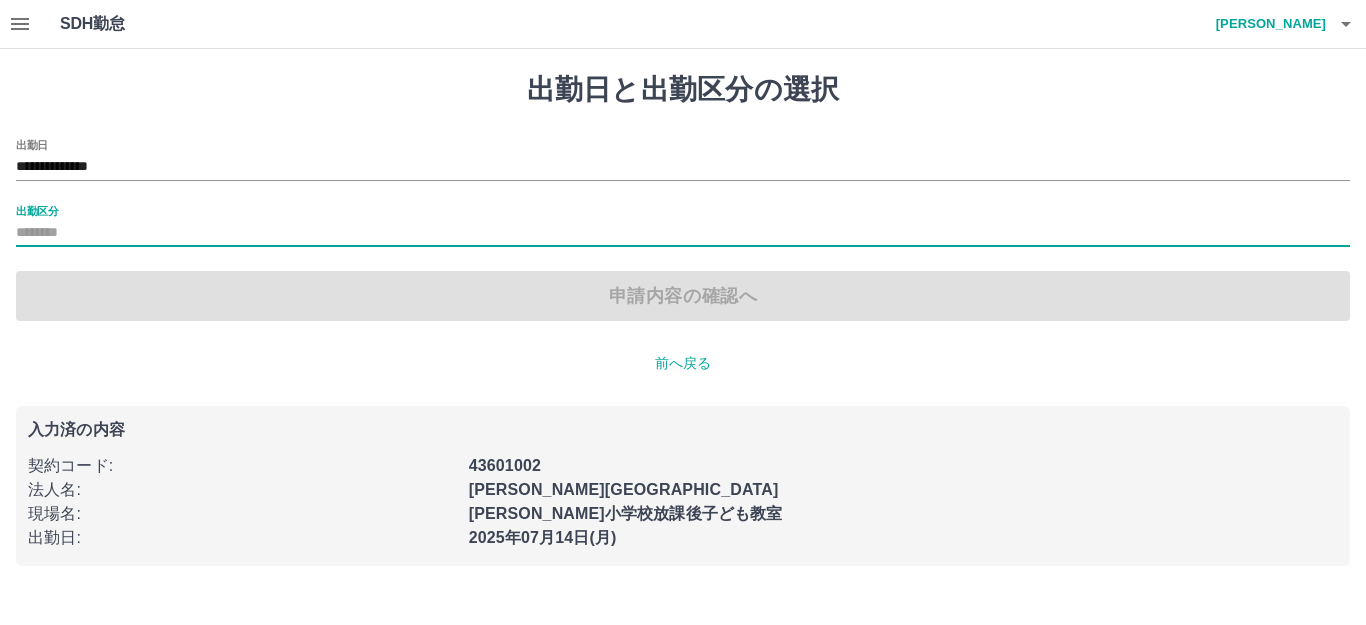 click on "出勤区分" at bounding box center [683, 233] 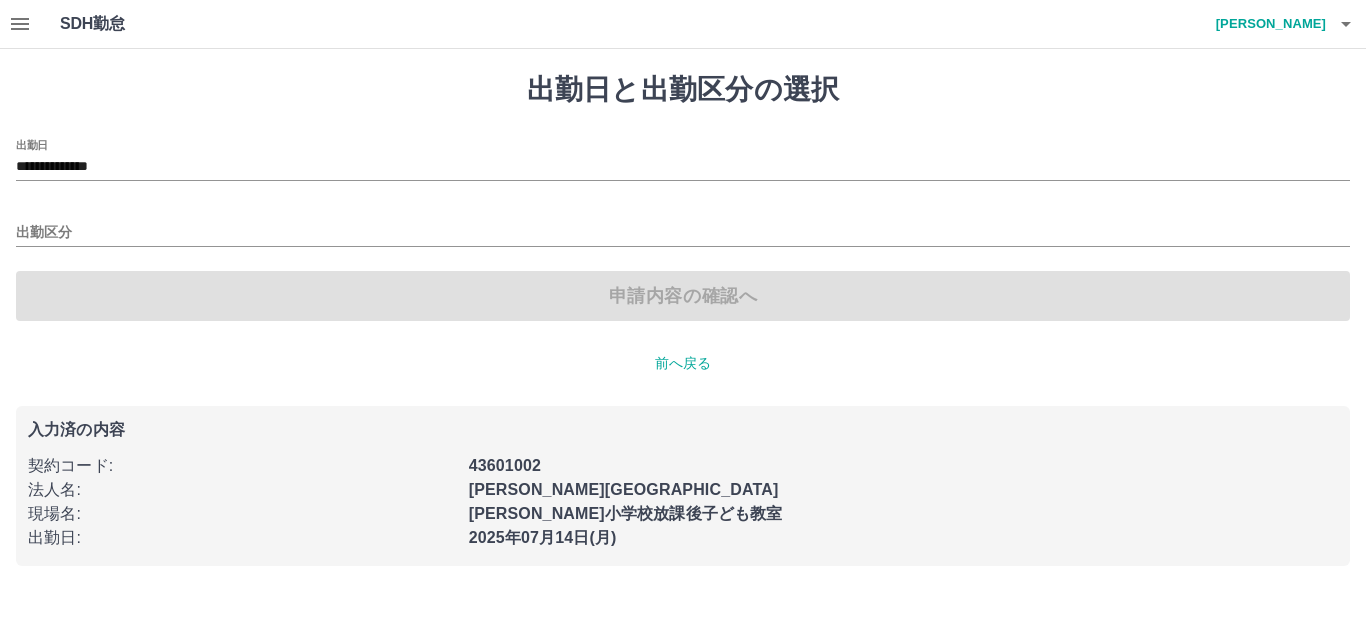 click on "入力済の内容" at bounding box center [683, 430] 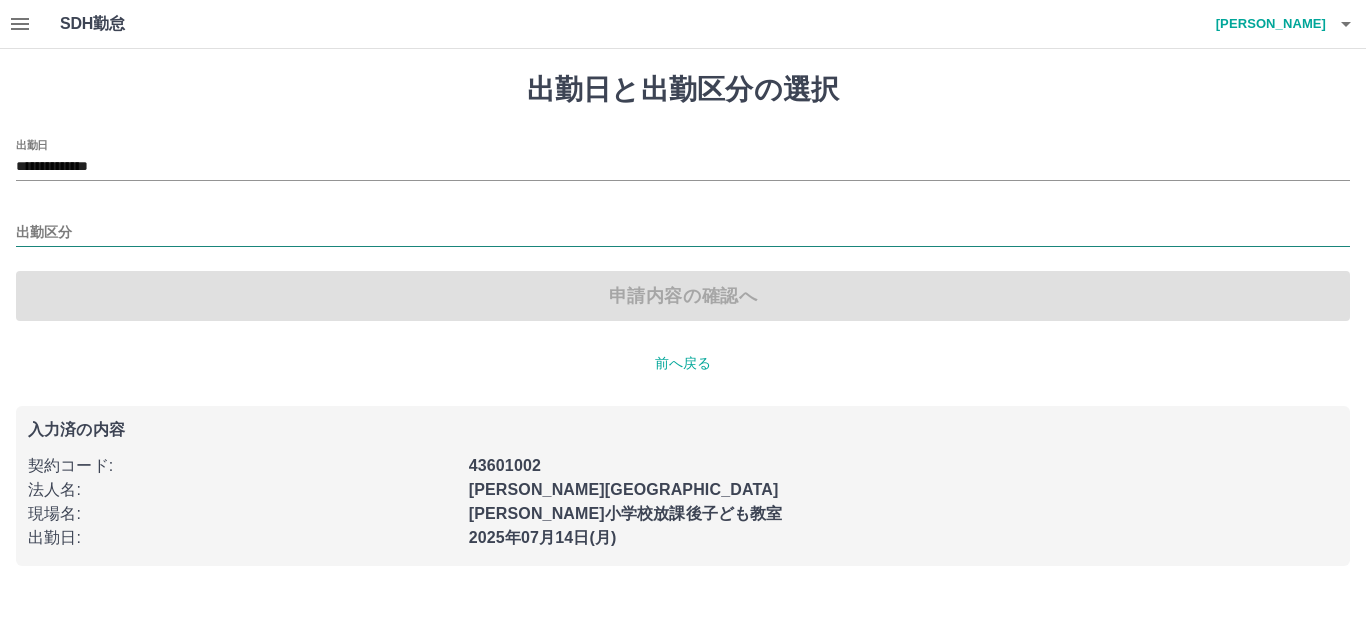 click on "出勤区分" at bounding box center (683, 233) 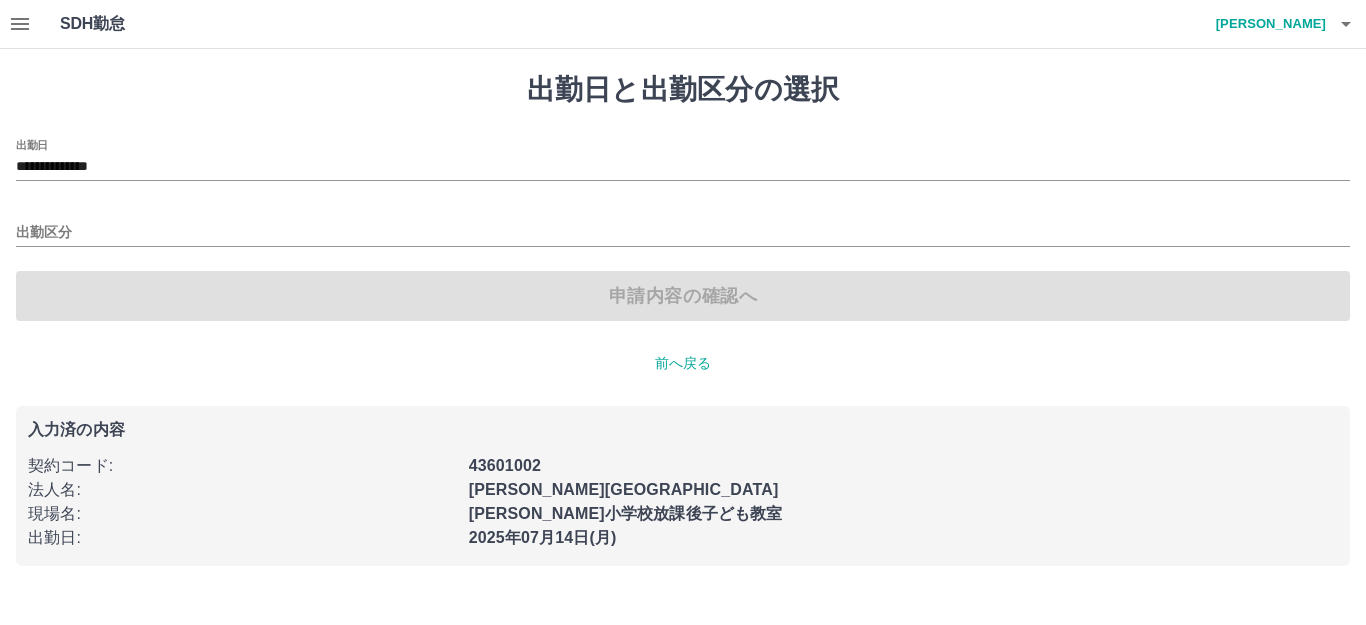 click on "前へ戻る" at bounding box center [683, 363] 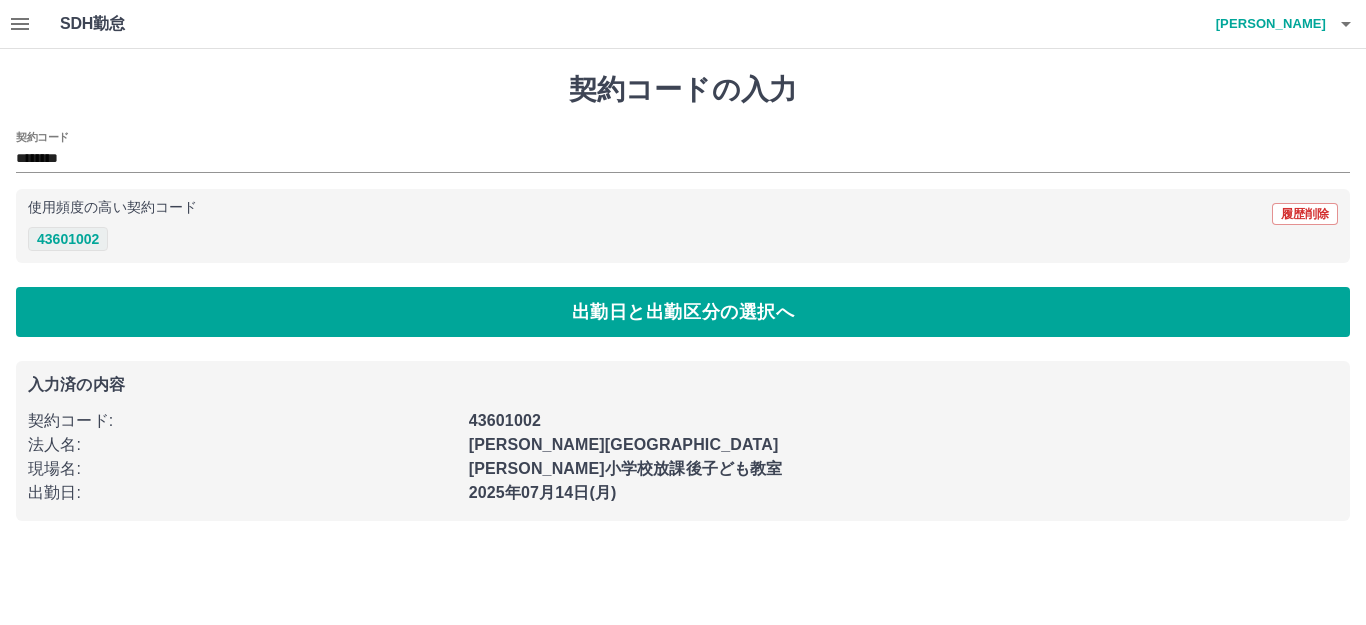 click on "43601002" at bounding box center [68, 239] 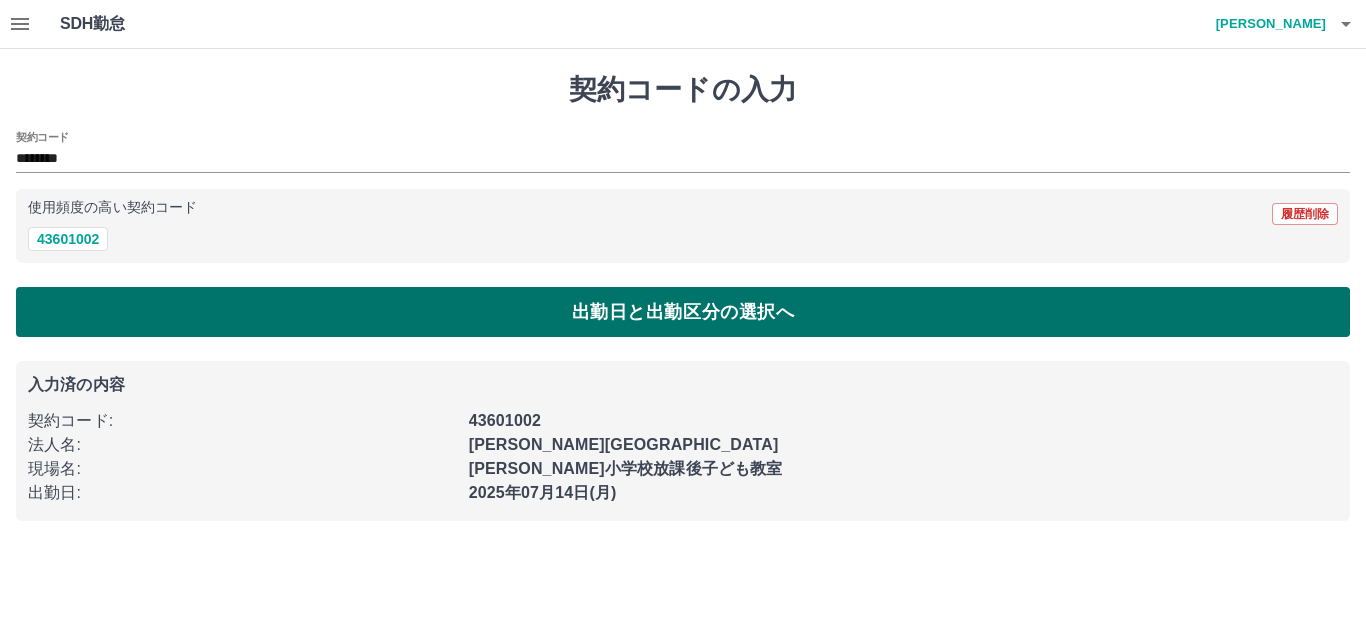 click on "出勤日と出勤区分の選択へ" at bounding box center (683, 312) 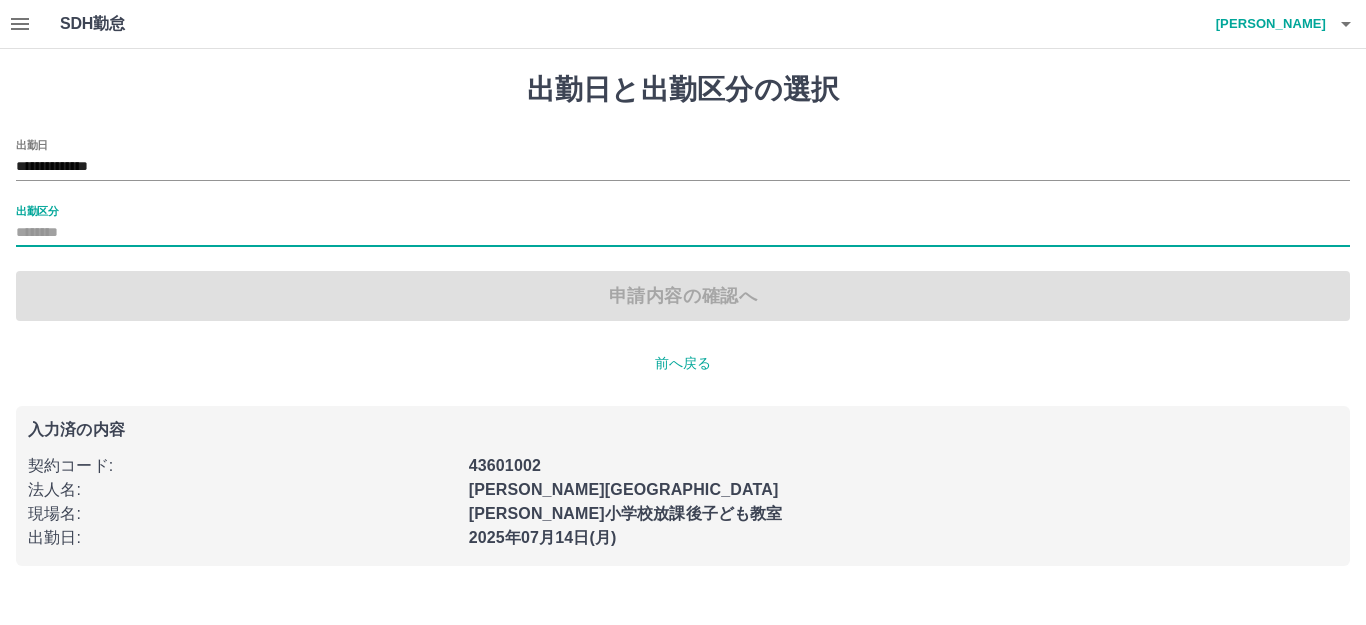 click on "出勤区分" at bounding box center [683, 233] 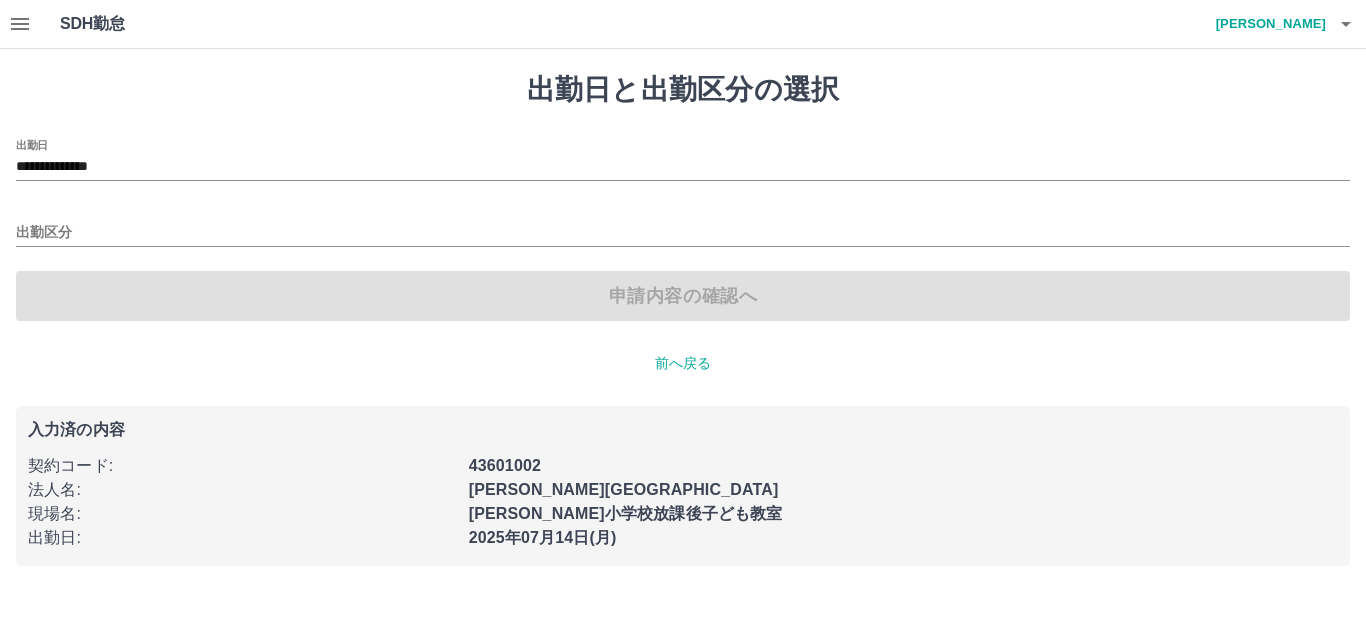 click on "**********" at bounding box center [683, 319] 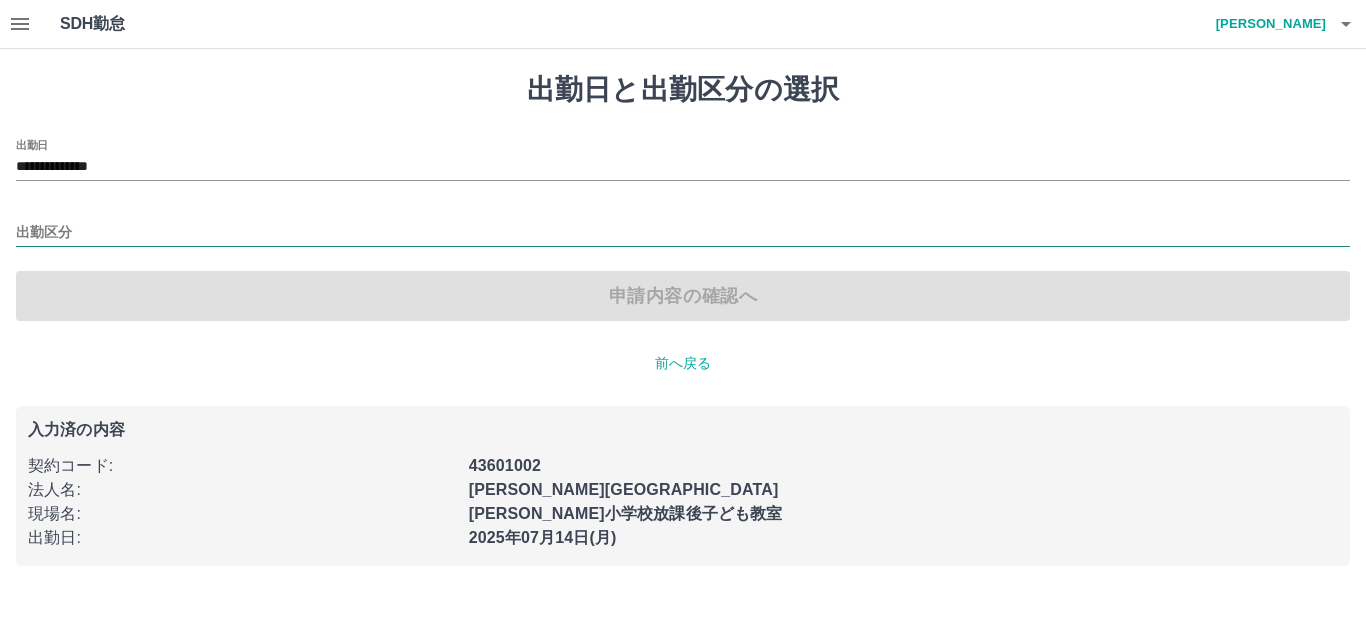 click on "出勤区分" at bounding box center [683, 233] 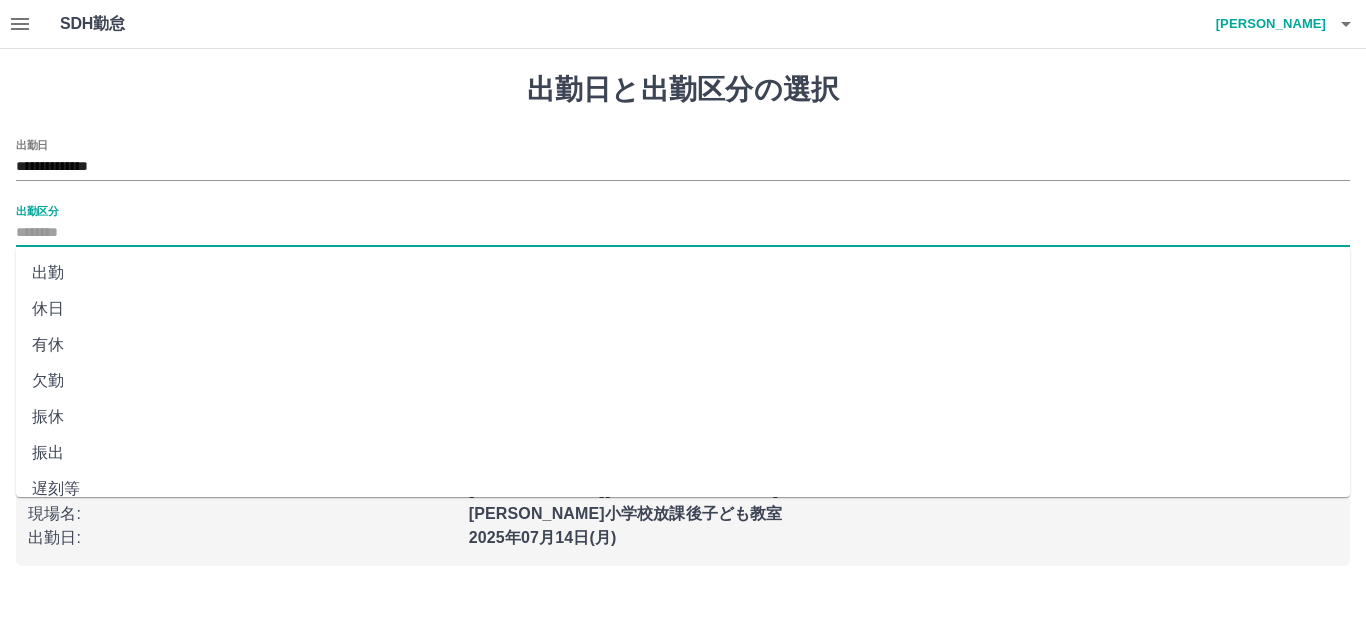 click on "休日" at bounding box center (683, 309) 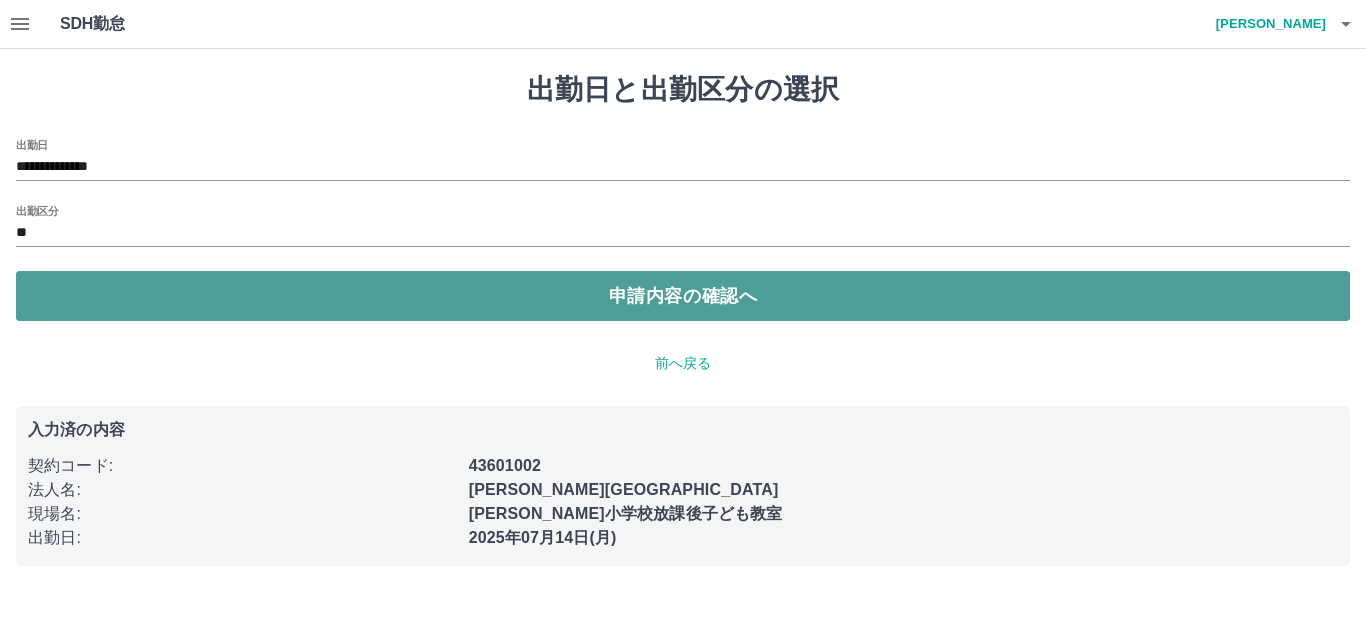 click on "申請内容の確認へ" at bounding box center (683, 296) 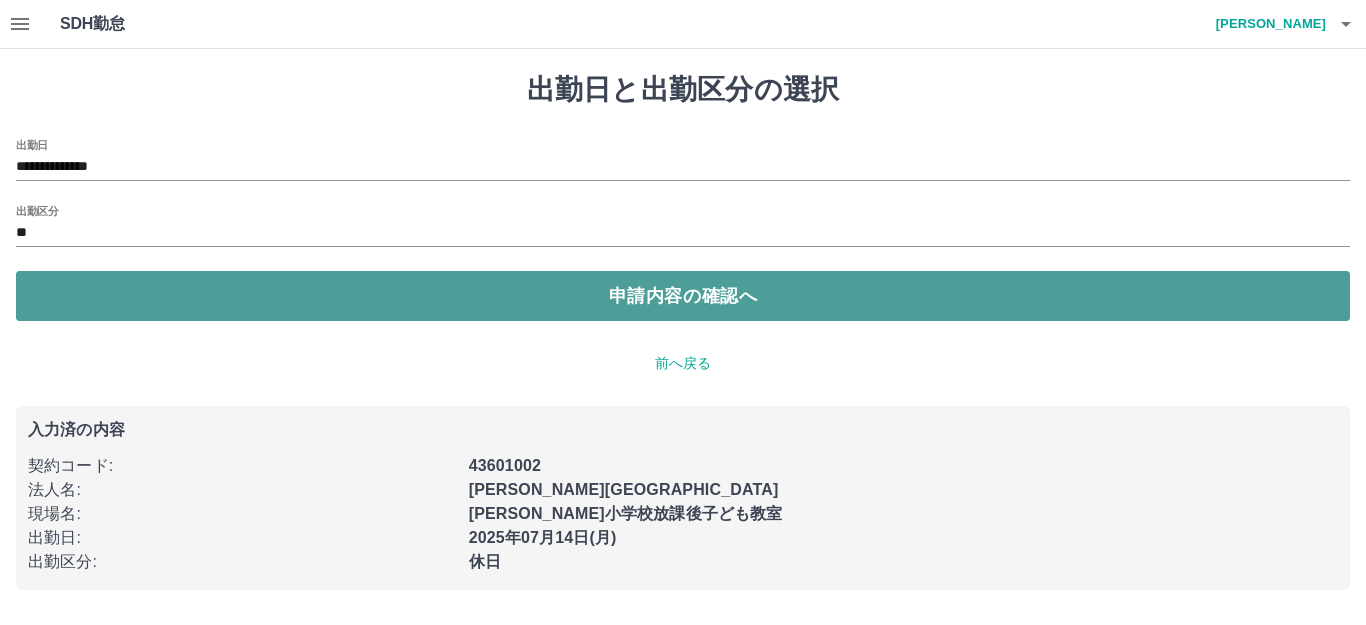 click on "申請内容の確認へ" at bounding box center (683, 296) 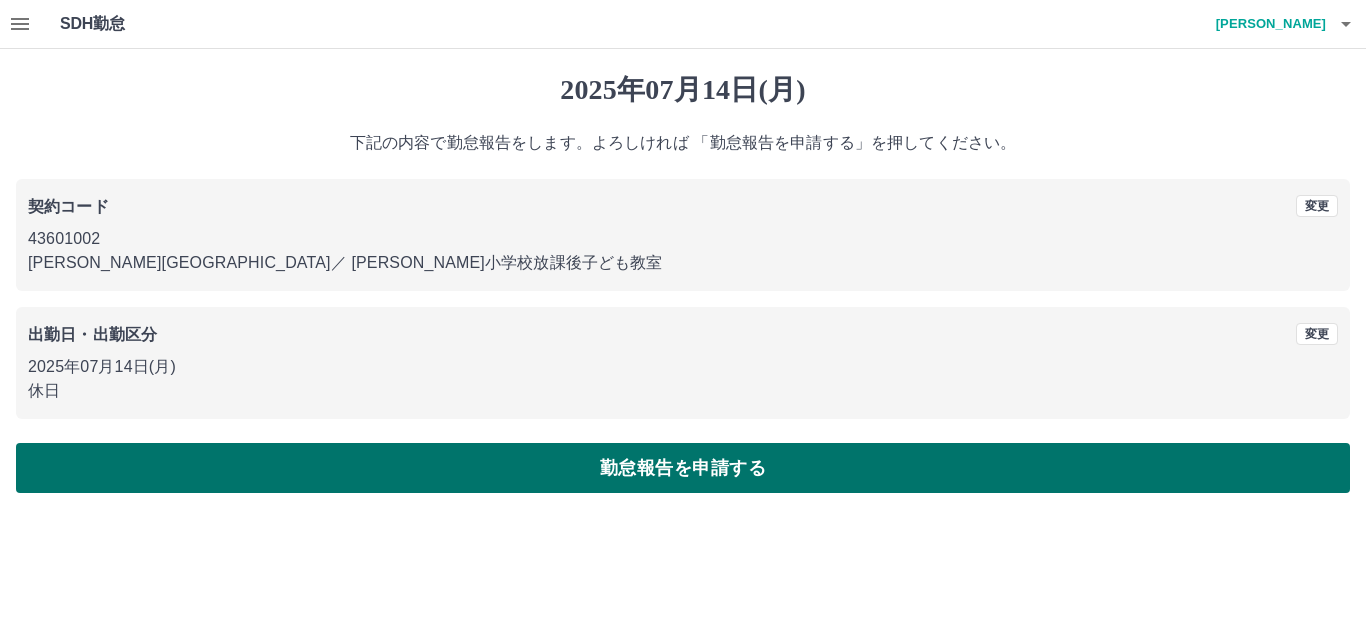 click on "勤怠報告を申請する" at bounding box center [683, 468] 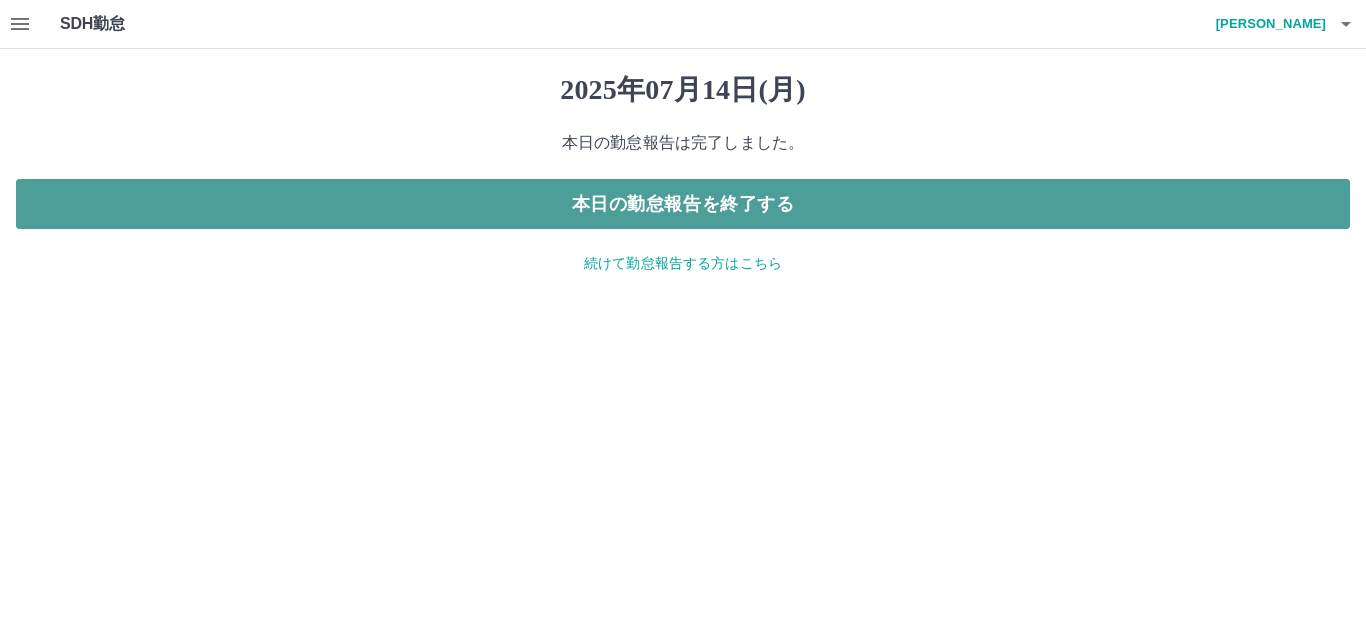click on "本日の勤怠報告を終了する" at bounding box center [683, 204] 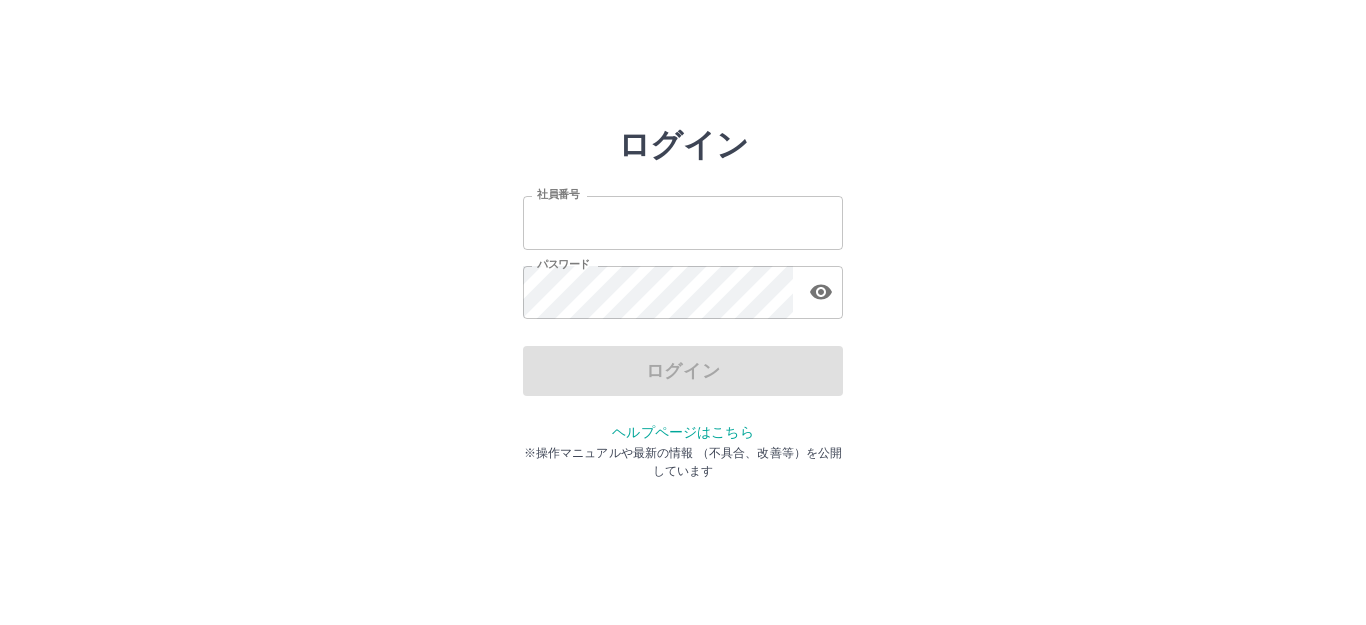 scroll, scrollTop: 0, scrollLeft: 0, axis: both 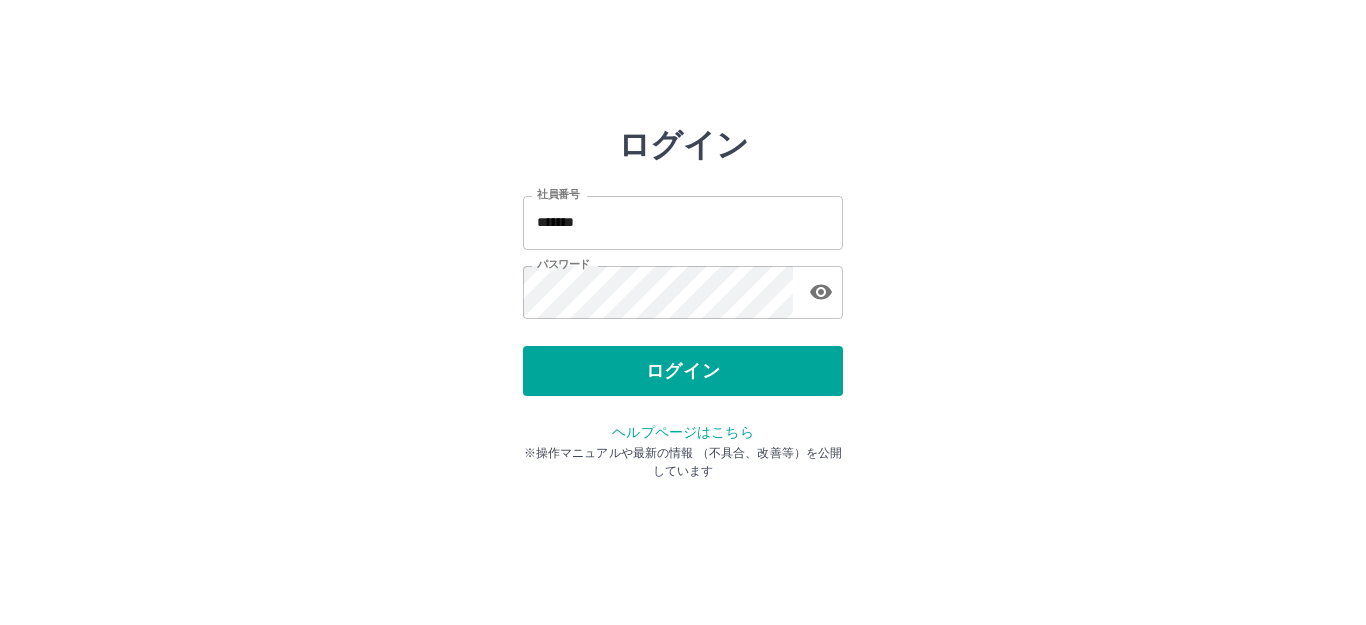 click on "ログイン" at bounding box center (683, 371) 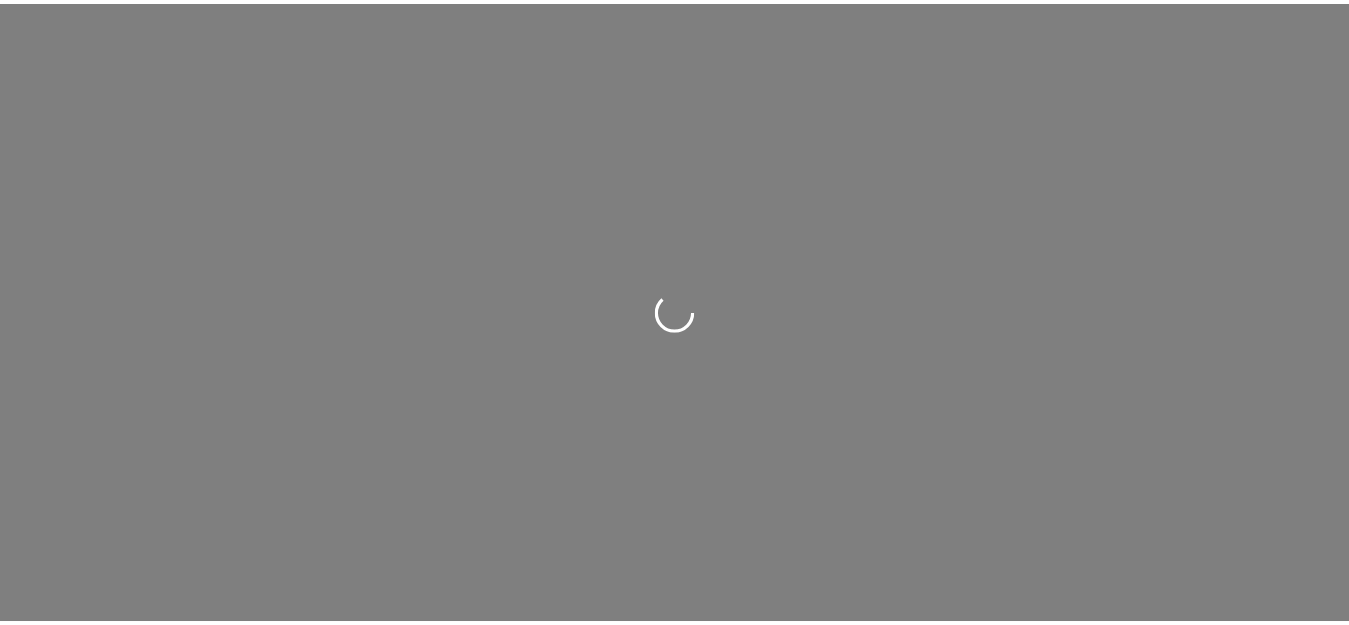 scroll, scrollTop: 0, scrollLeft: 0, axis: both 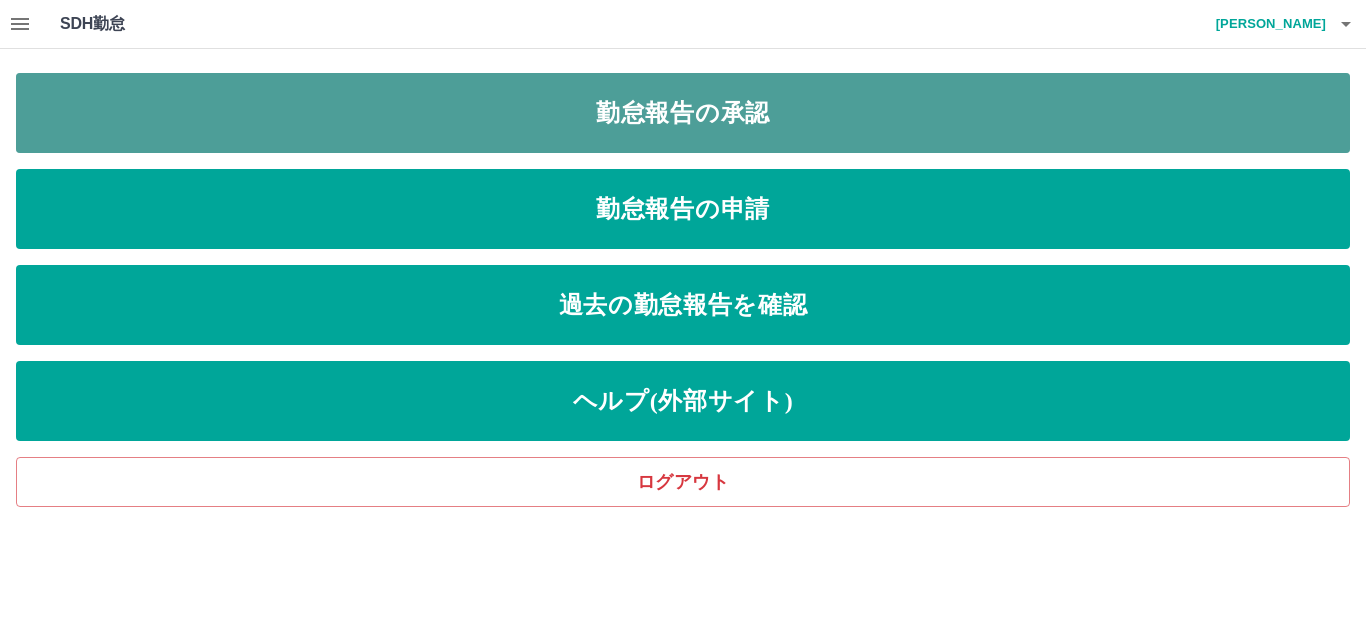 click on "勤怠報告の承認" at bounding box center (683, 113) 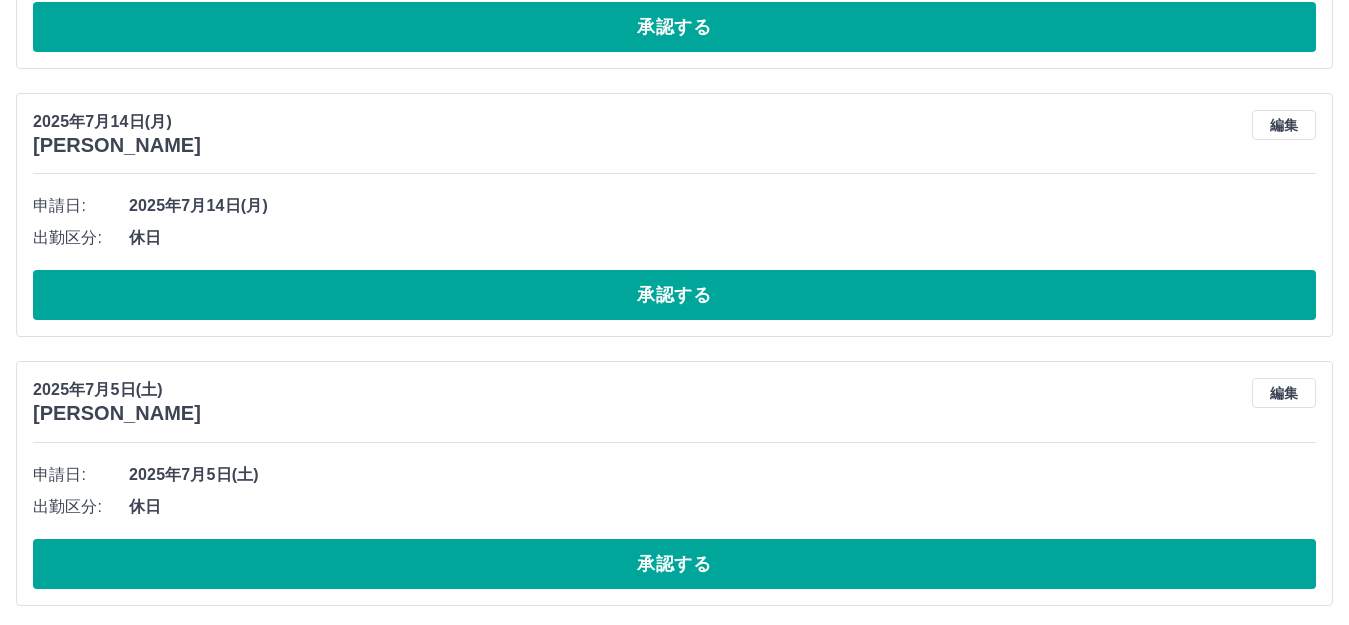 scroll, scrollTop: 700, scrollLeft: 0, axis: vertical 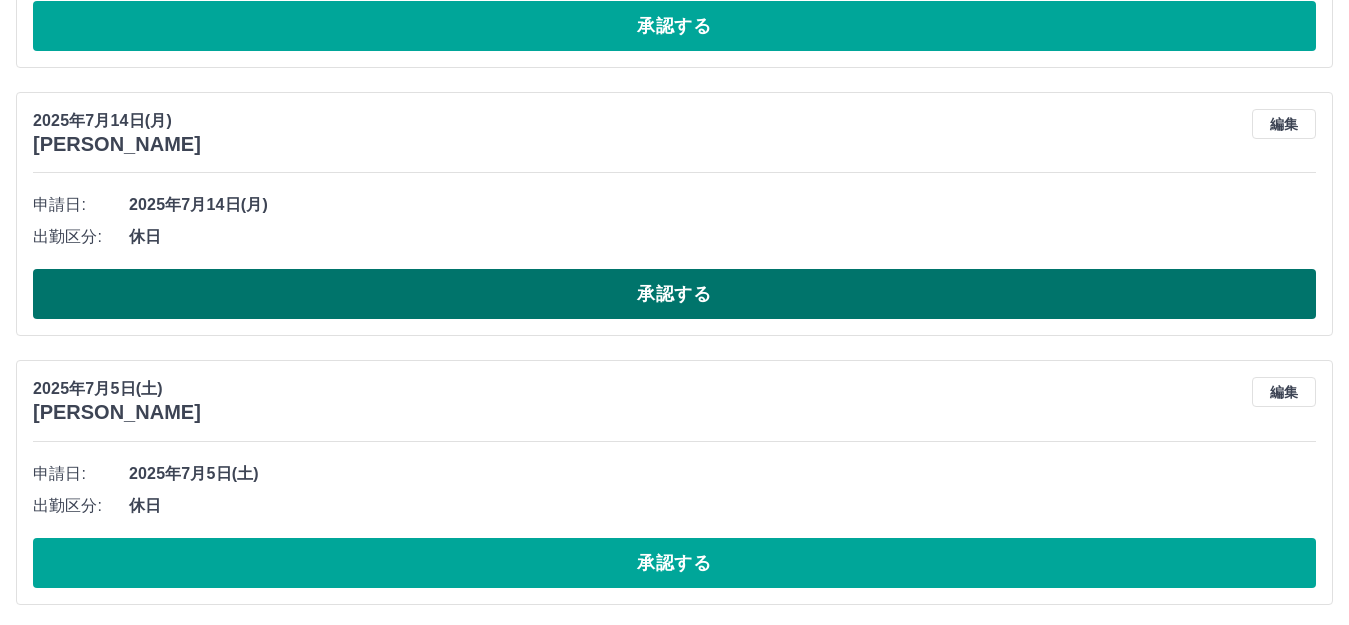 click on "承認する" at bounding box center [674, 294] 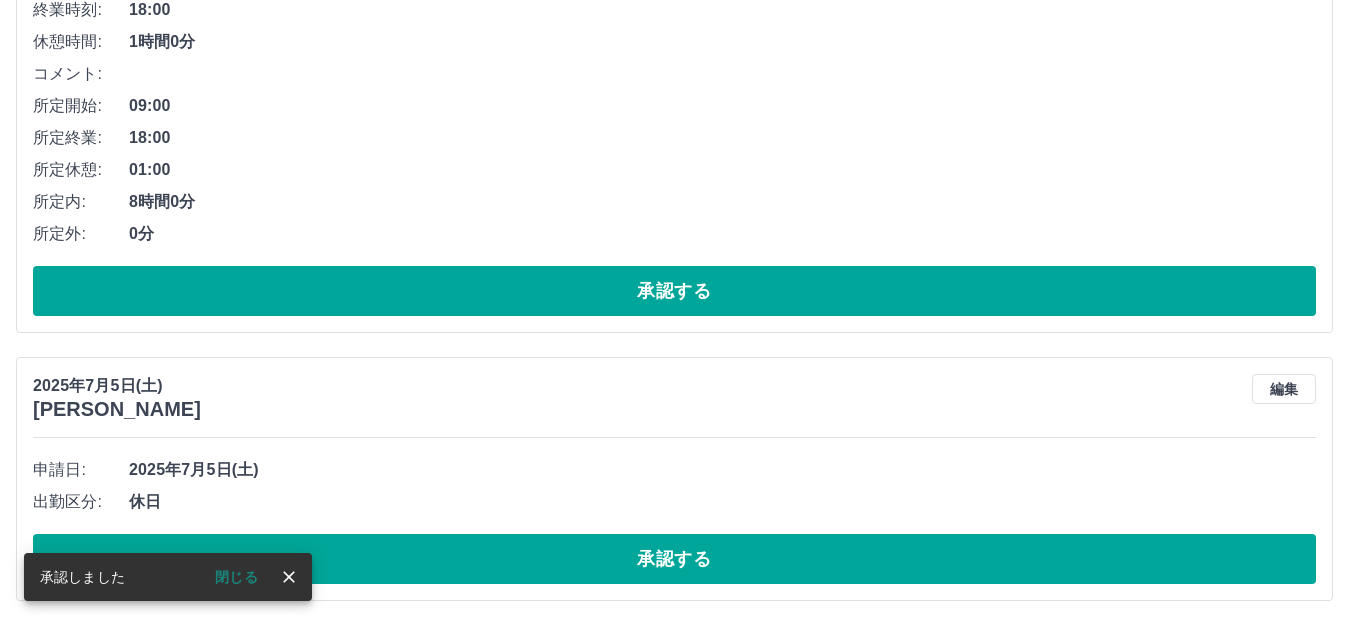 scroll, scrollTop: 437, scrollLeft: 0, axis: vertical 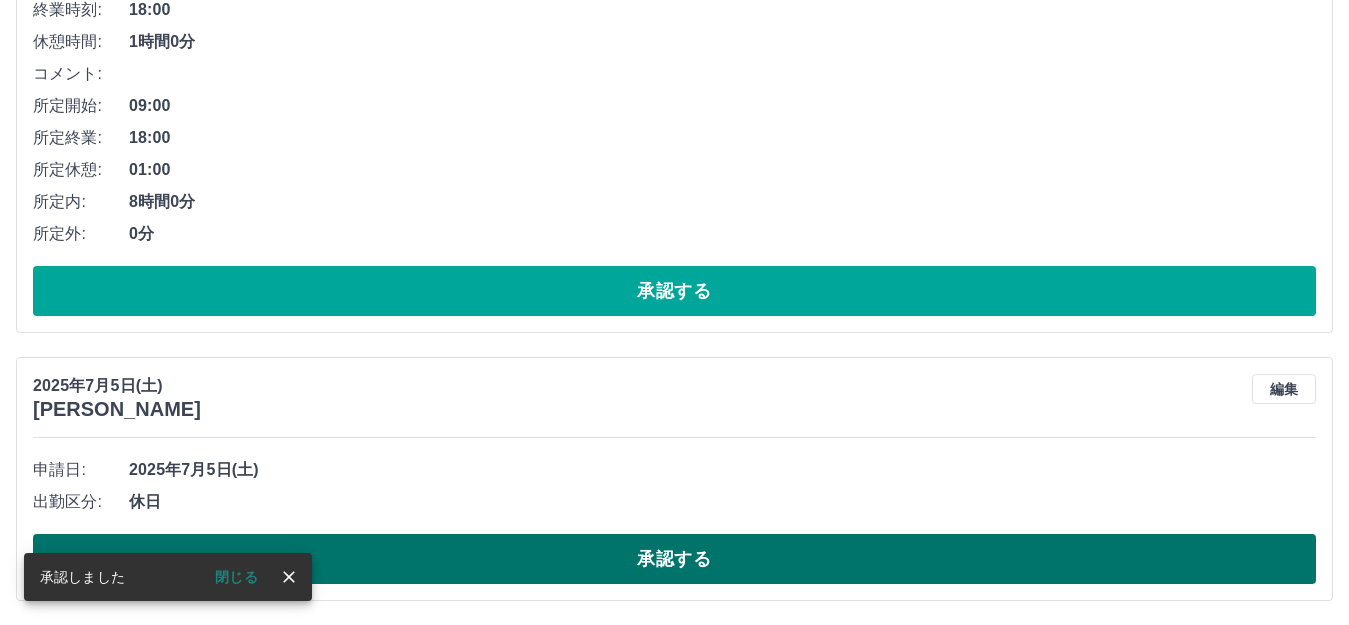 click on "承認する" at bounding box center (674, 559) 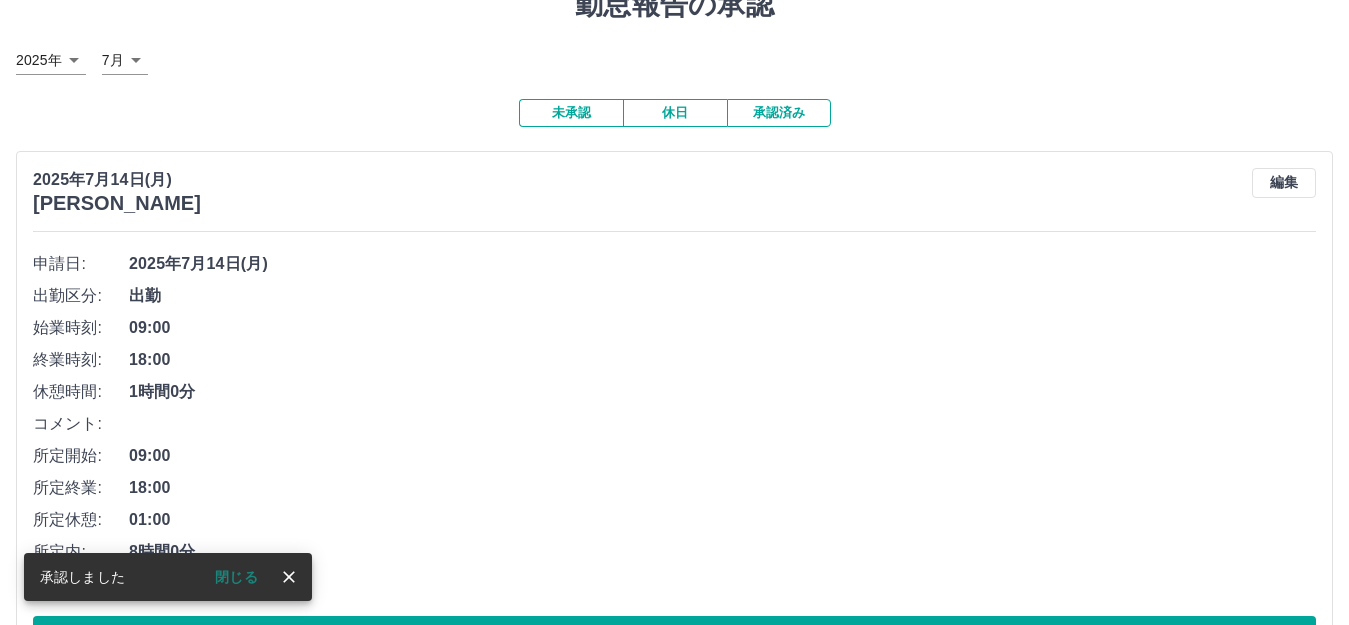 scroll, scrollTop: 0, scrollLeft: 0, axis: both 